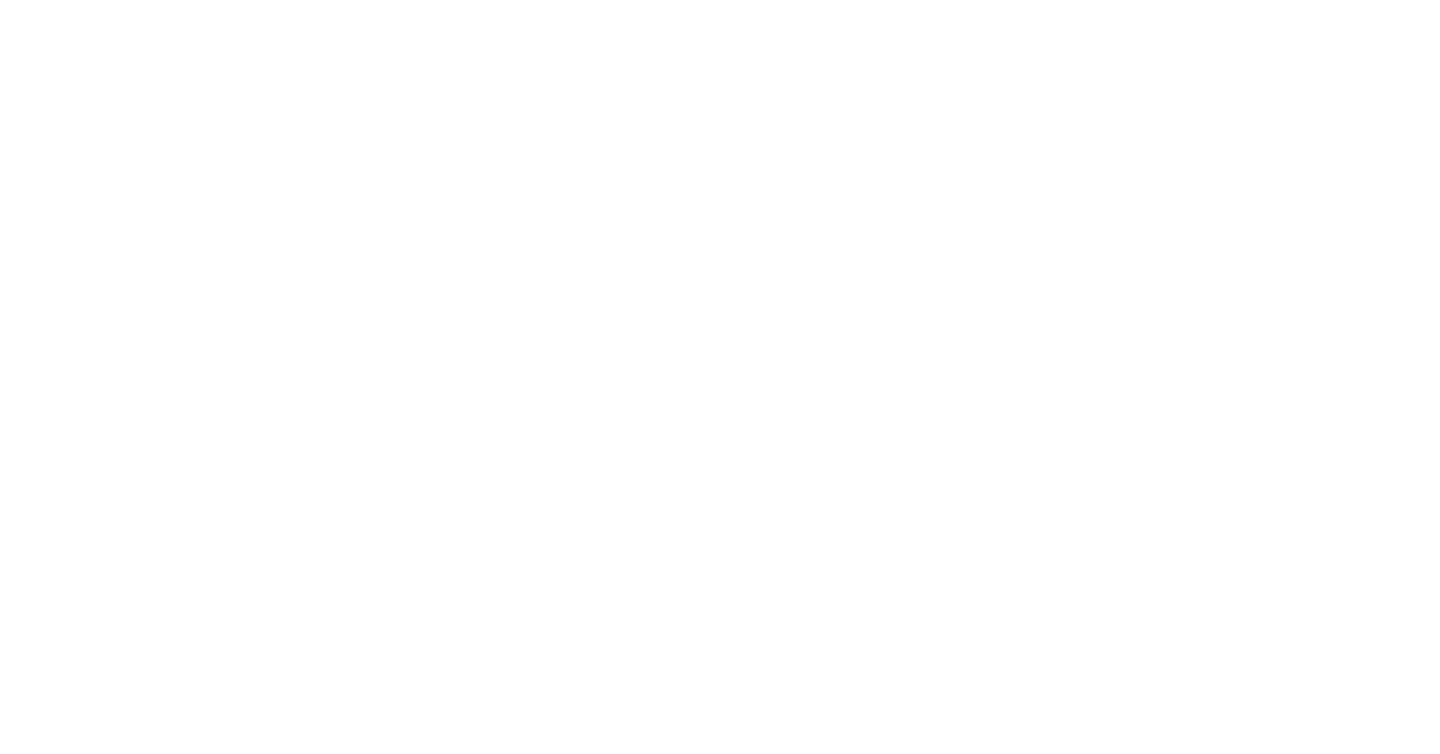 scroll, scrollTop: 0, scrollLeft: 0, axis: both 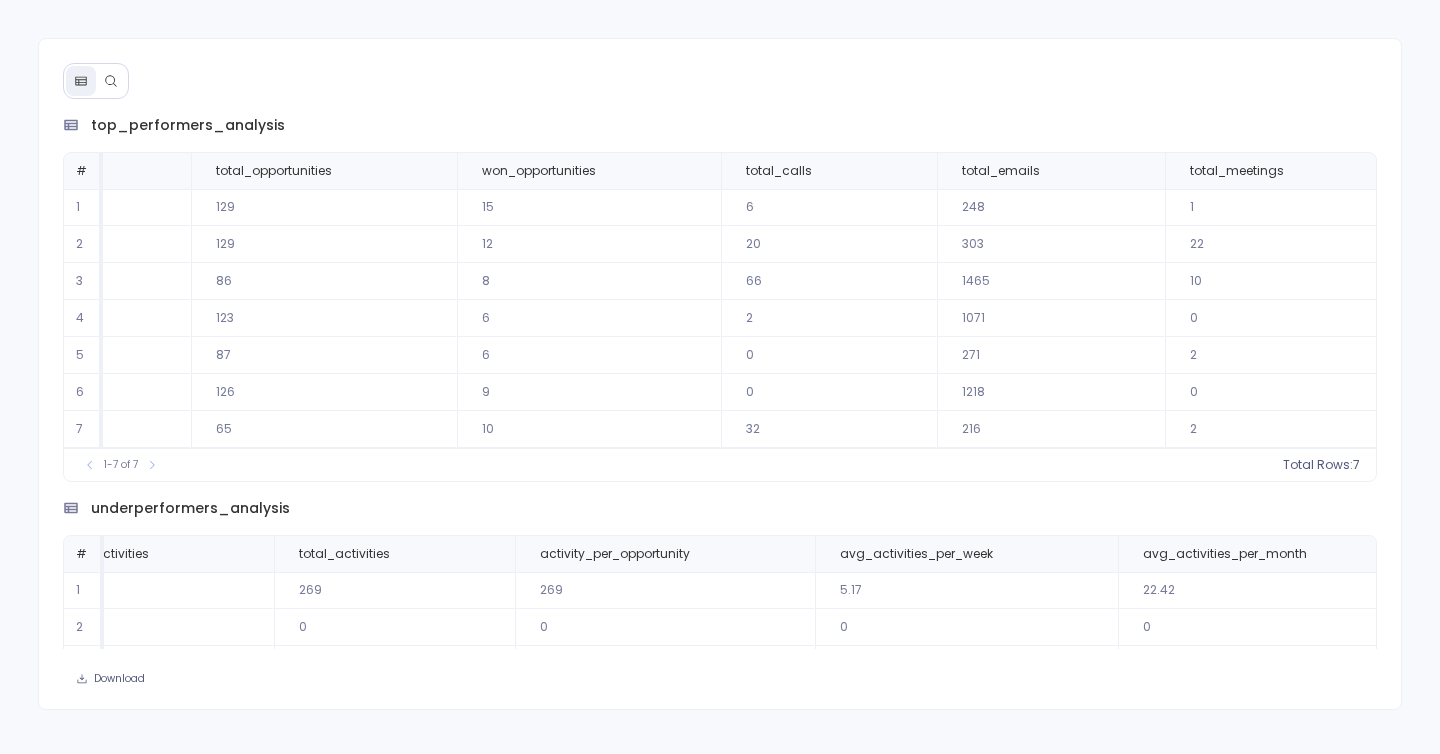 click at bounding box center [111, 81] 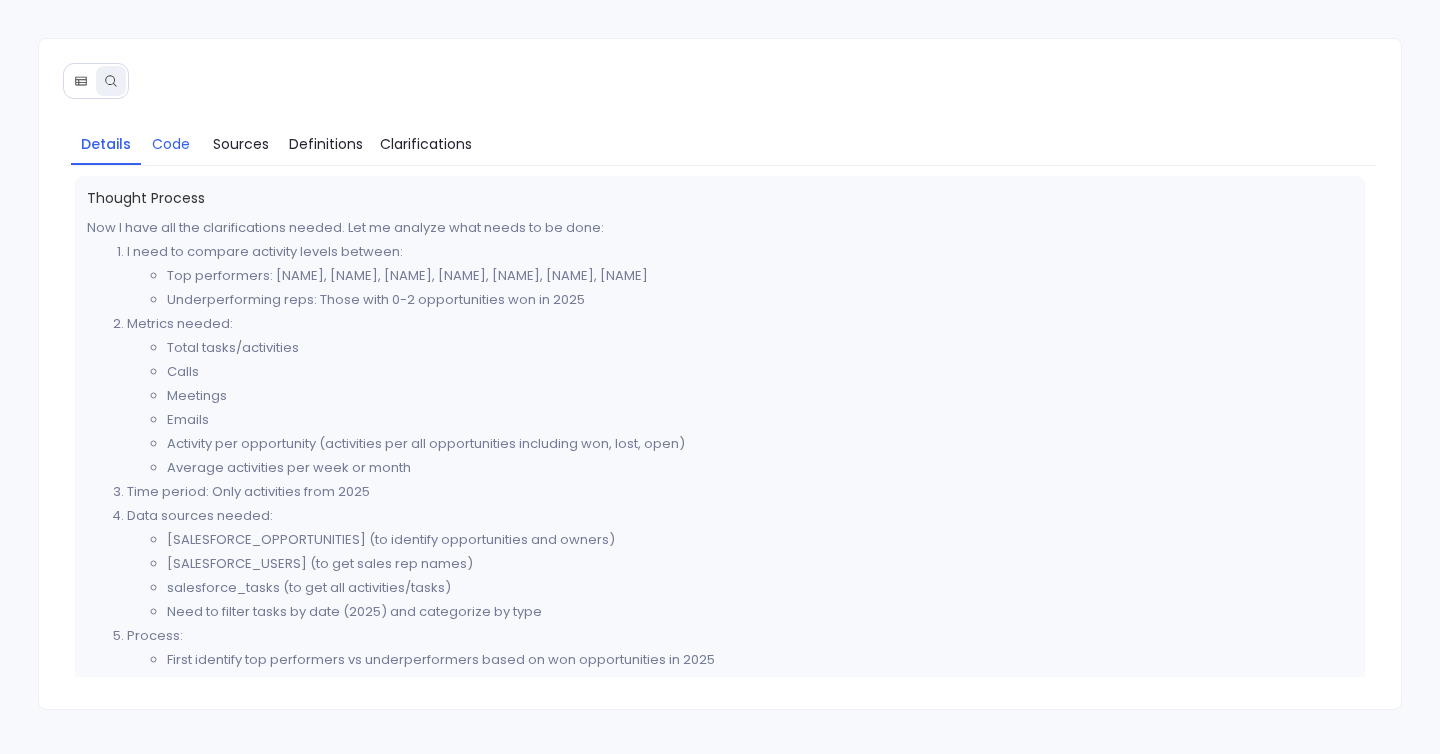 click on "Code" at bounding box center [171, 144] 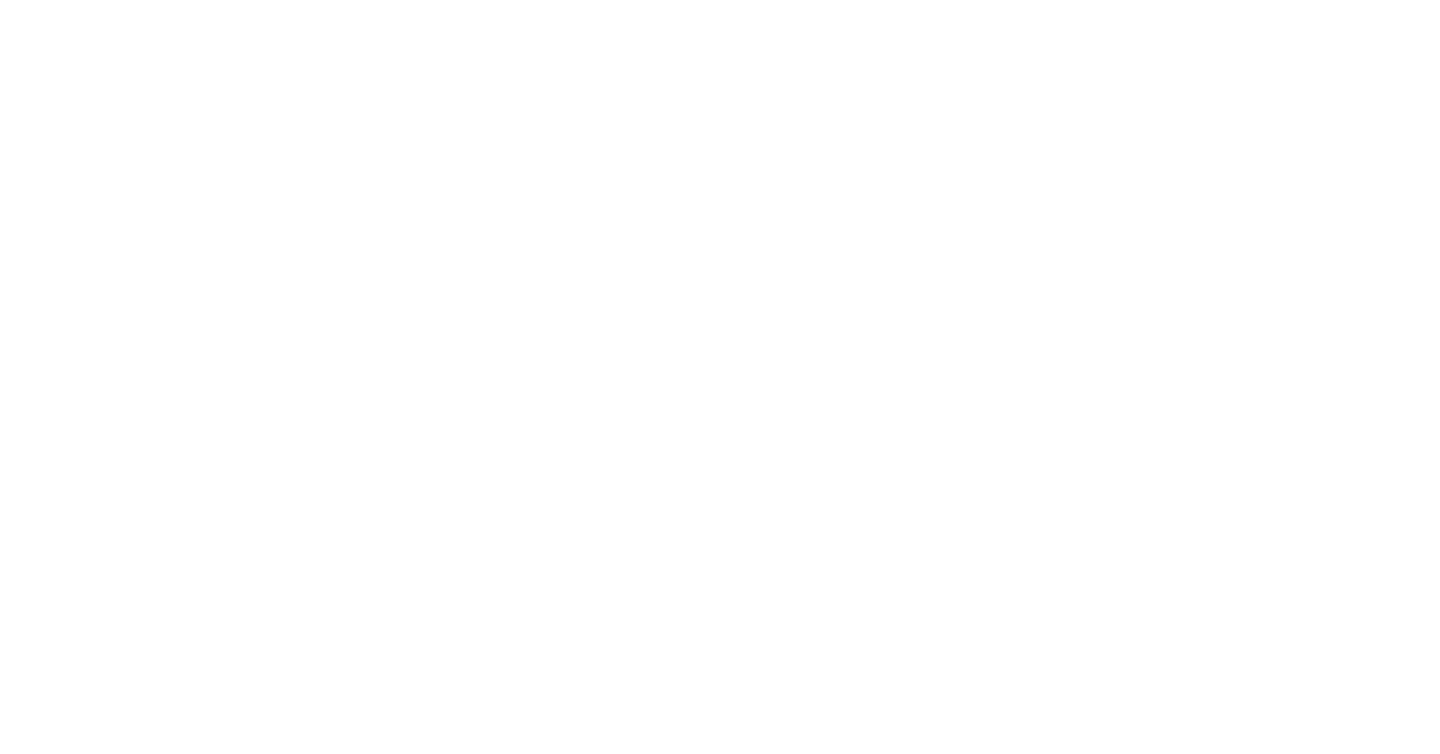 scroll, scrollTop: 0, scrollLeft: 0, axis: both 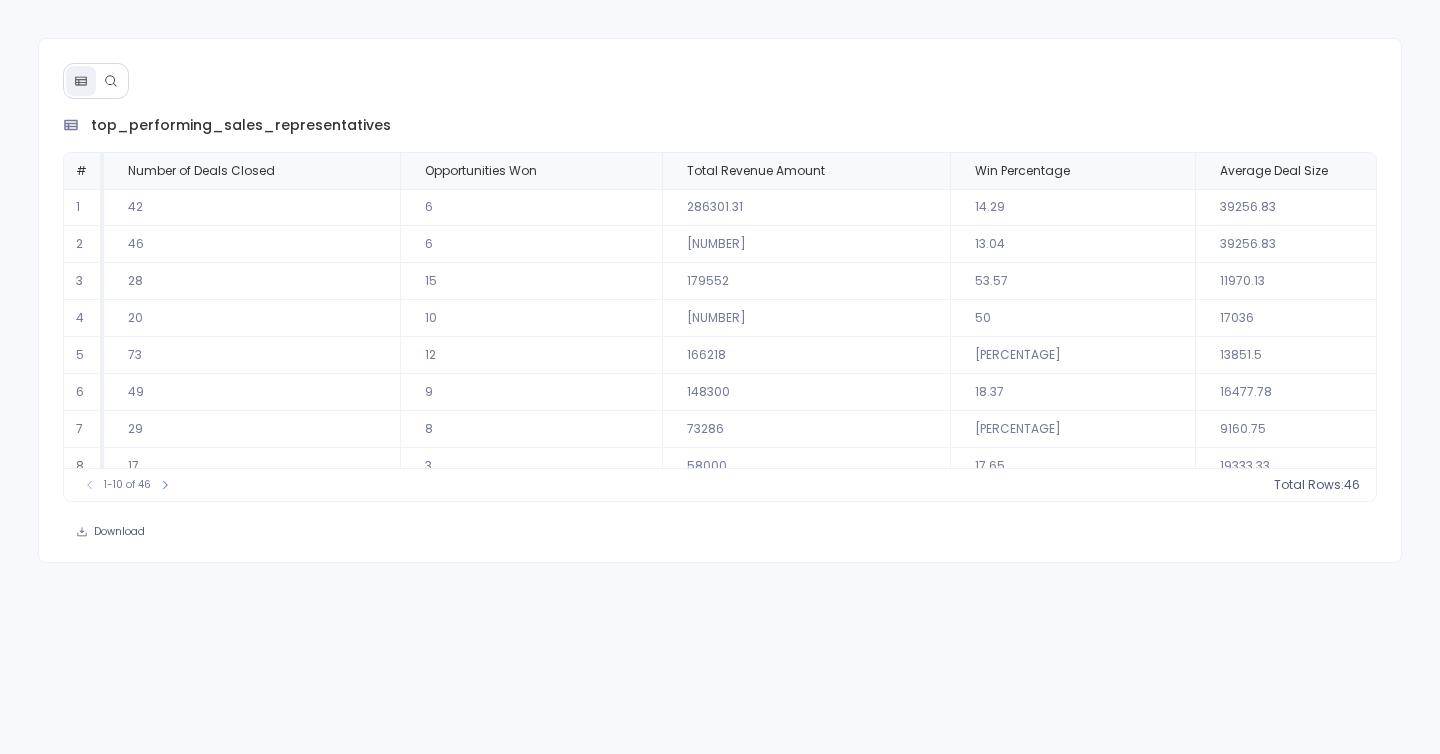 click 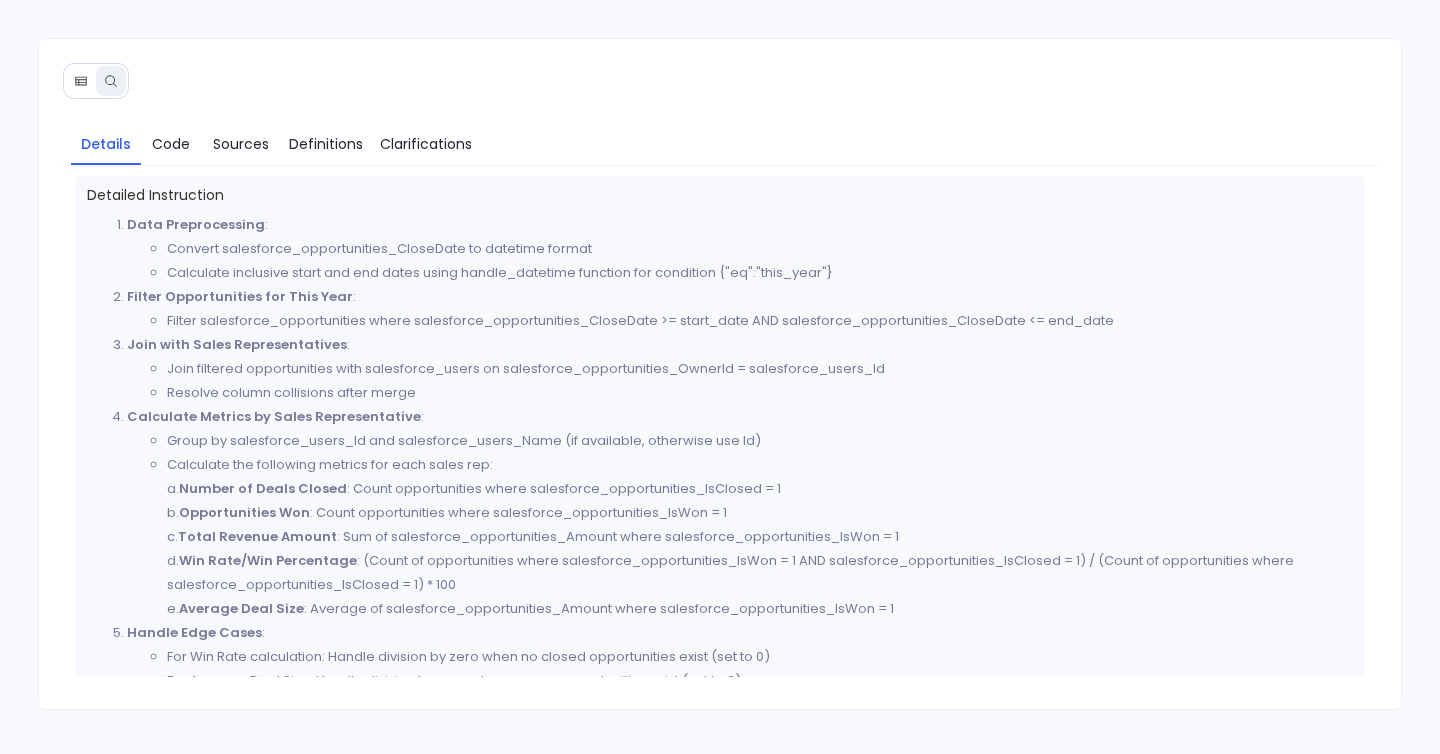 scroll, scrollTop: 801, scrollLeft: 0, axis: vertical 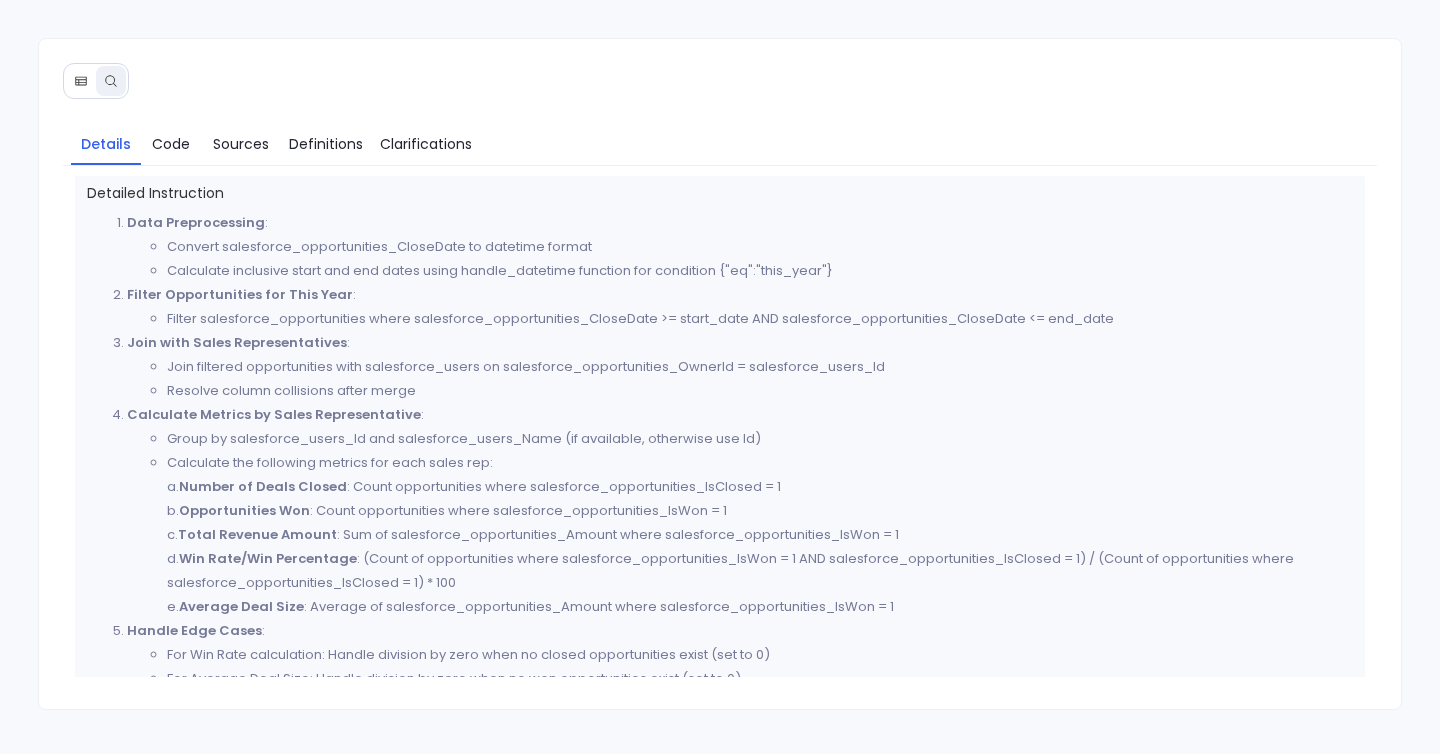 click on "Detailed Instruction" at bounding box center [720, 193] 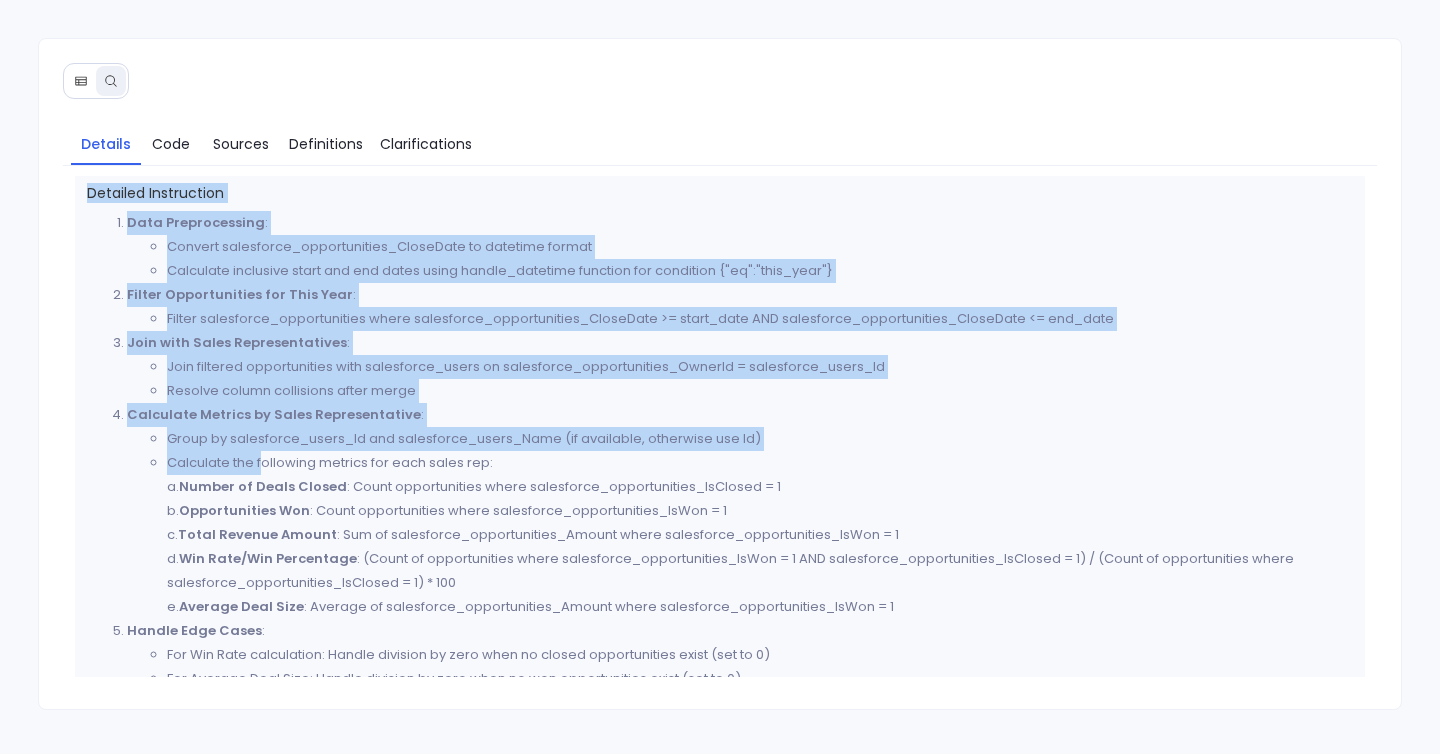 drag, startPoint x: 89, startPoint y: 195, endPoint x: 262, endPoint y: 471, distance: 325.7376 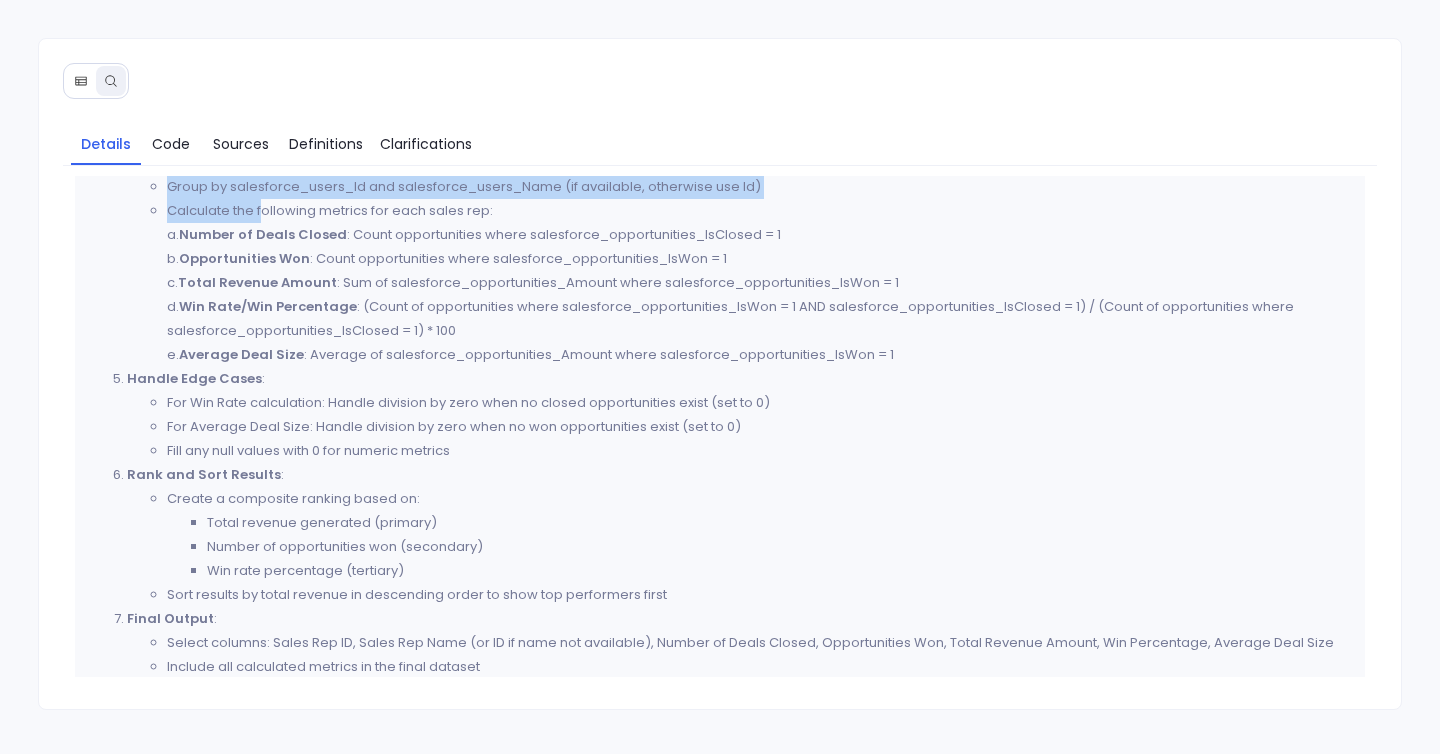 scroll, scrollTop: 1066, scrollLeft: 0, axis: vertical 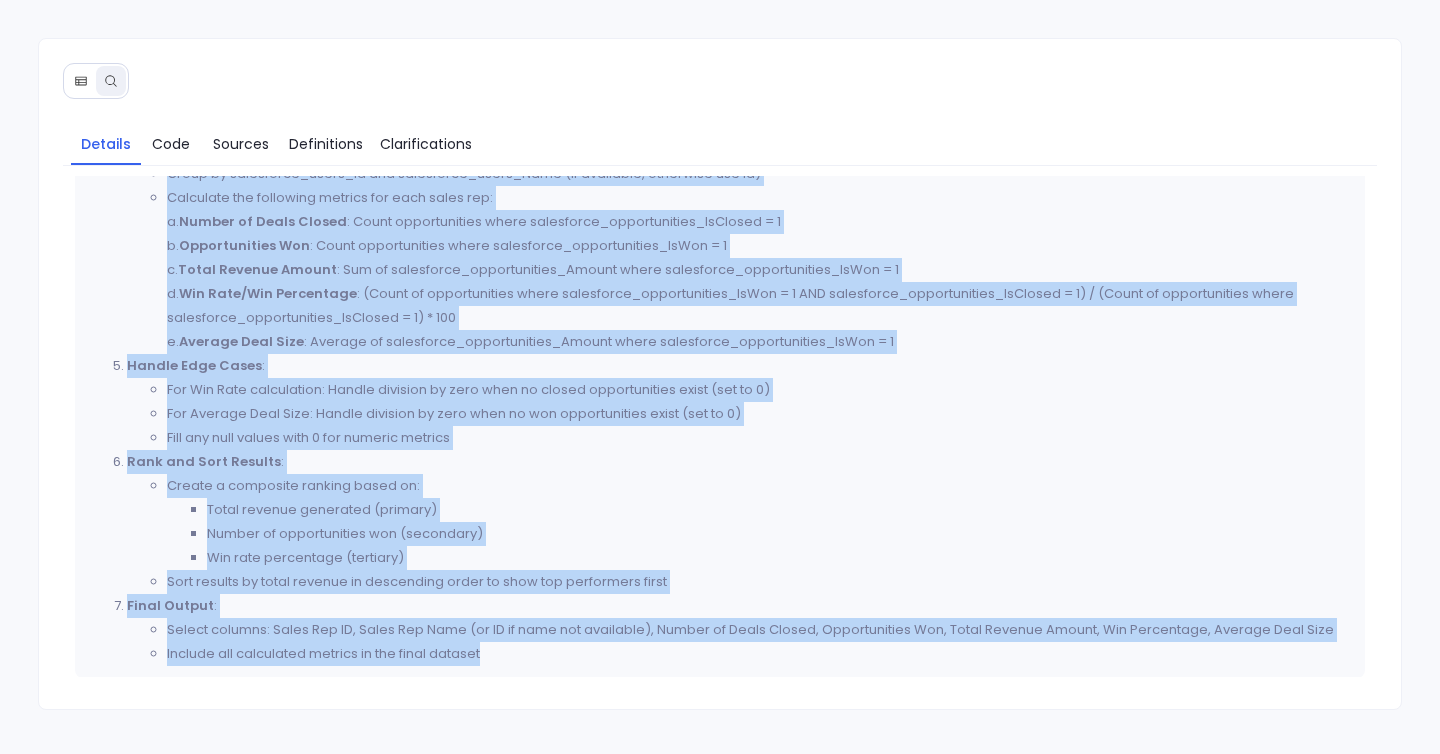 click on "Include all calculated metrics in the final dataset" at bounding box center [760, 654] 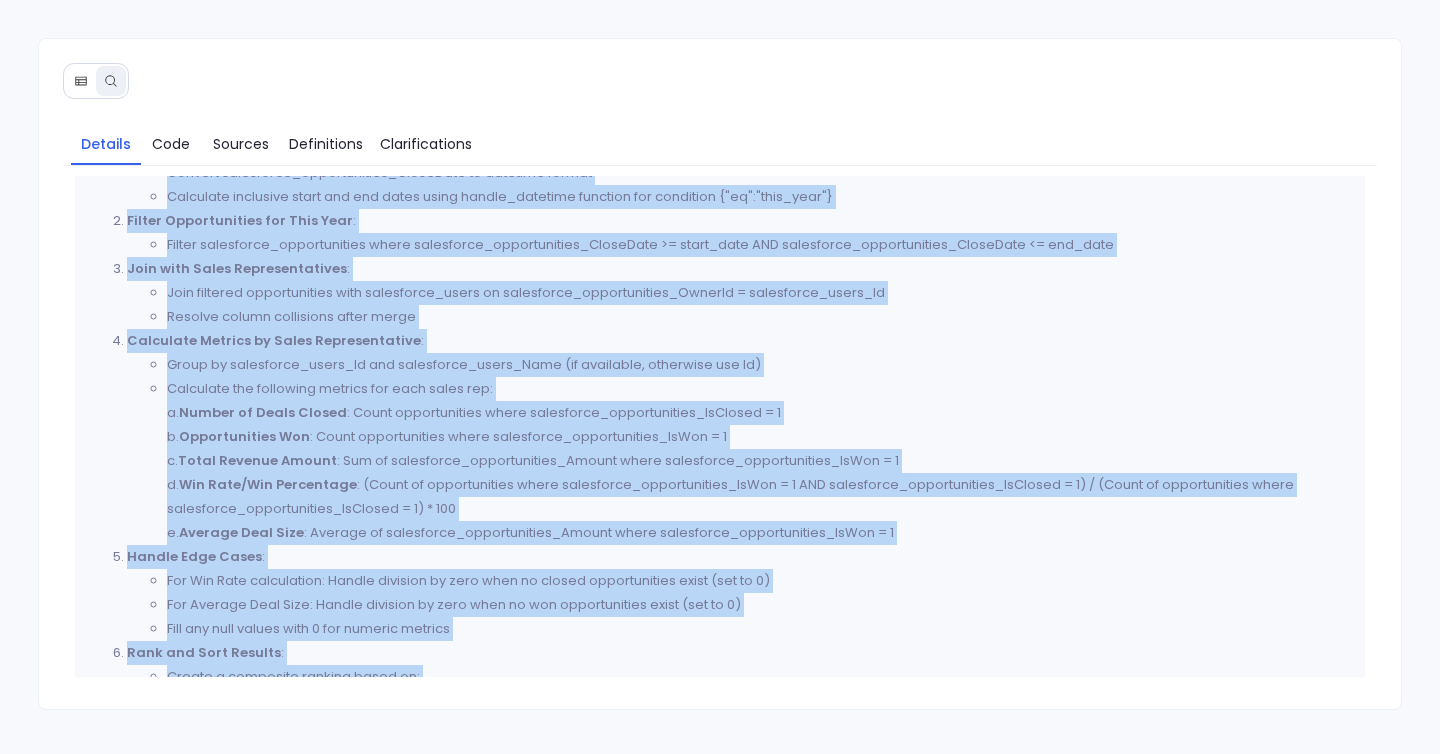 scroll, scrollTop: 874, scrollLeft: 0, axis: vertical 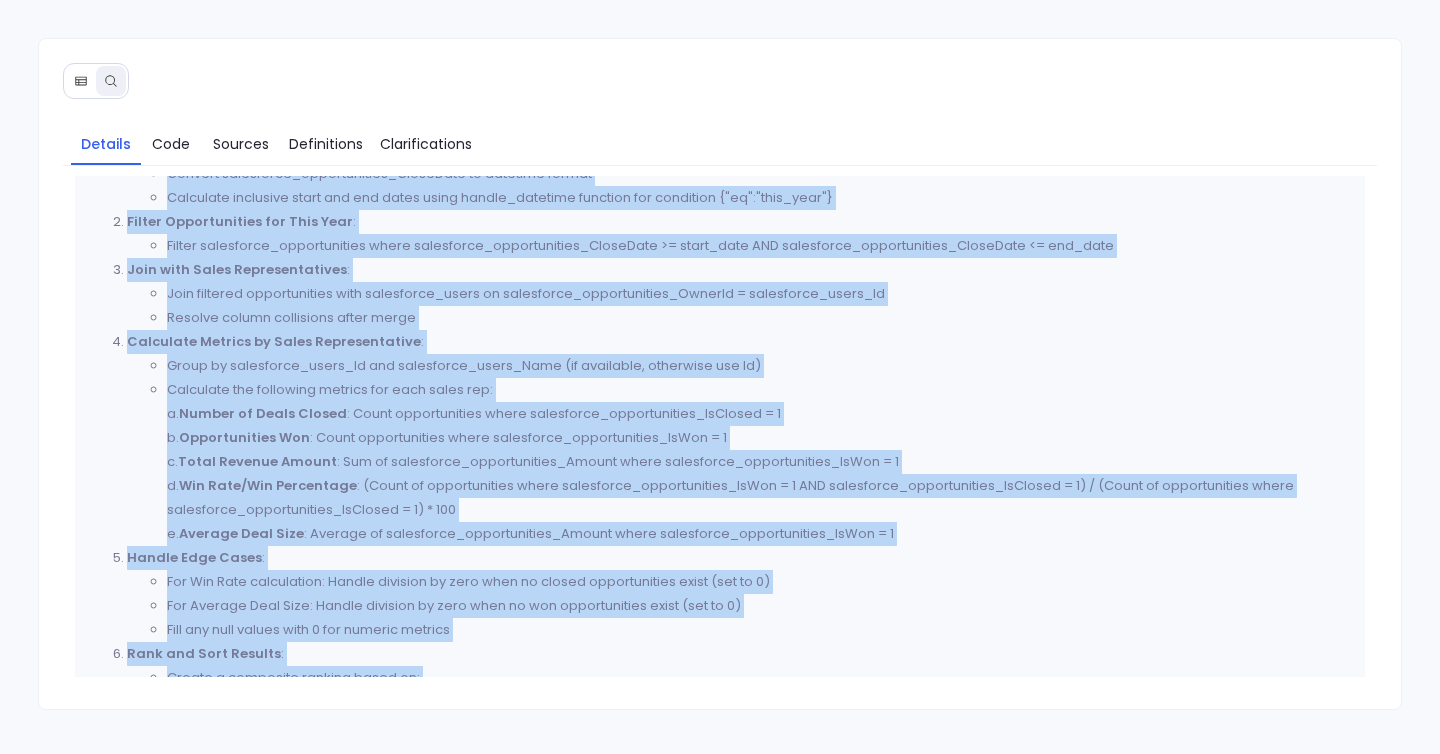 copy on "Detailed Instruction
Data Preprocessing :
Convert salesforce_opportunities_CloseDate to datetime format
Calculate inclusive start and end dates using handle_datetime function for condition {"eq":"this_year"}
Filter Opportunities for This Year :
Filter salesforce_opportunities where salesforce_opportunities_CloseDate >= start_date AND salesforce_opportunities_CloseDate <= end_date
Join with Sales Representatives :
Join filtered opportunities with salesforce_users on salesforce_opportunities_OwnerId = salesforce_users_Id
Resolve column collisions after merge
Calculate Metrics by Sales Representative :
Group by salesforce_users_Id and salesforce_users_Name (if available, otherwise use Id)
Calculate the following metrics for each sales rep:
a.  Number of Deals Closed : Count opportunities where salesforce_opportunities_IsClosed = 1
b.  Opportunities Won : Count opportunities where salesforce_opportunities_IsWon = 1
c.  Total Revenue Amount : Sum of salesforce_opportunities_Amount wh..." 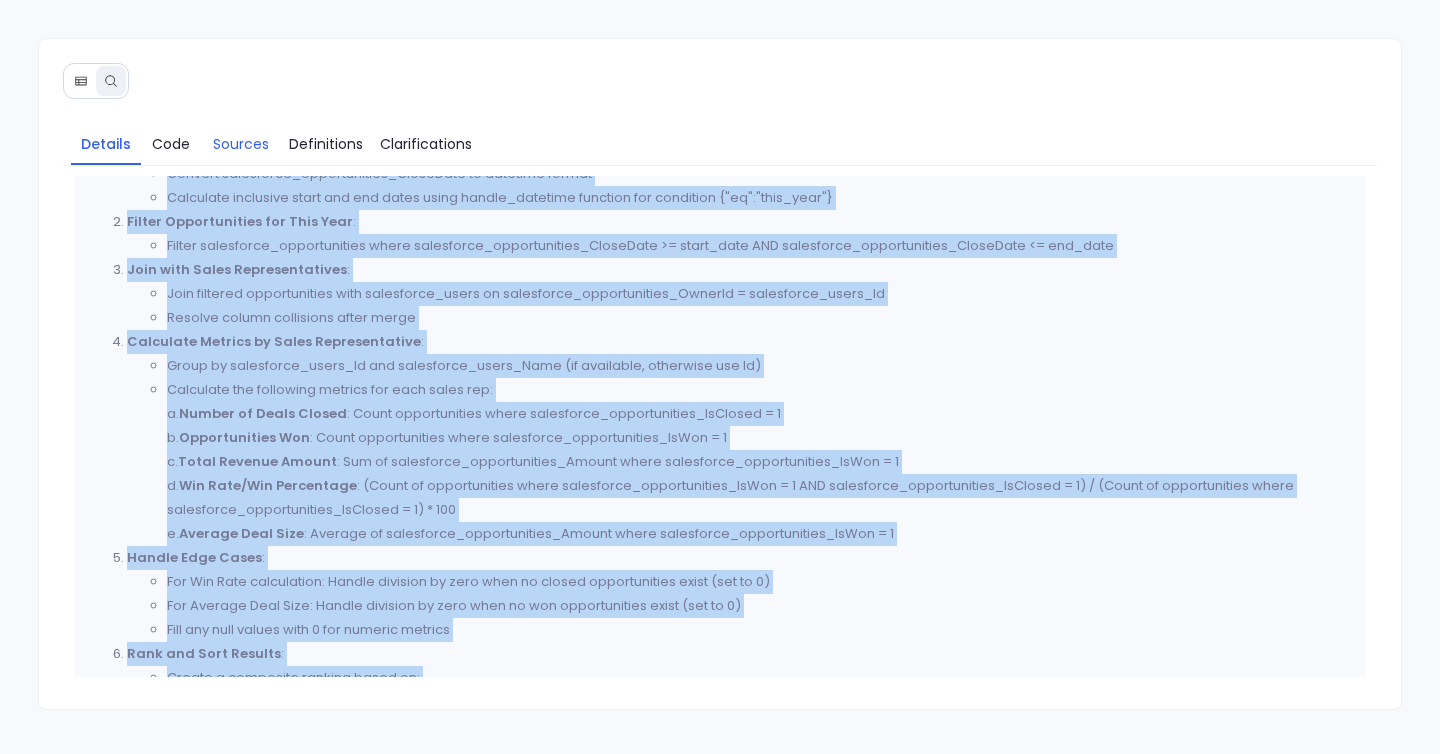 click on "Sources" at bounding box center [241, 144] 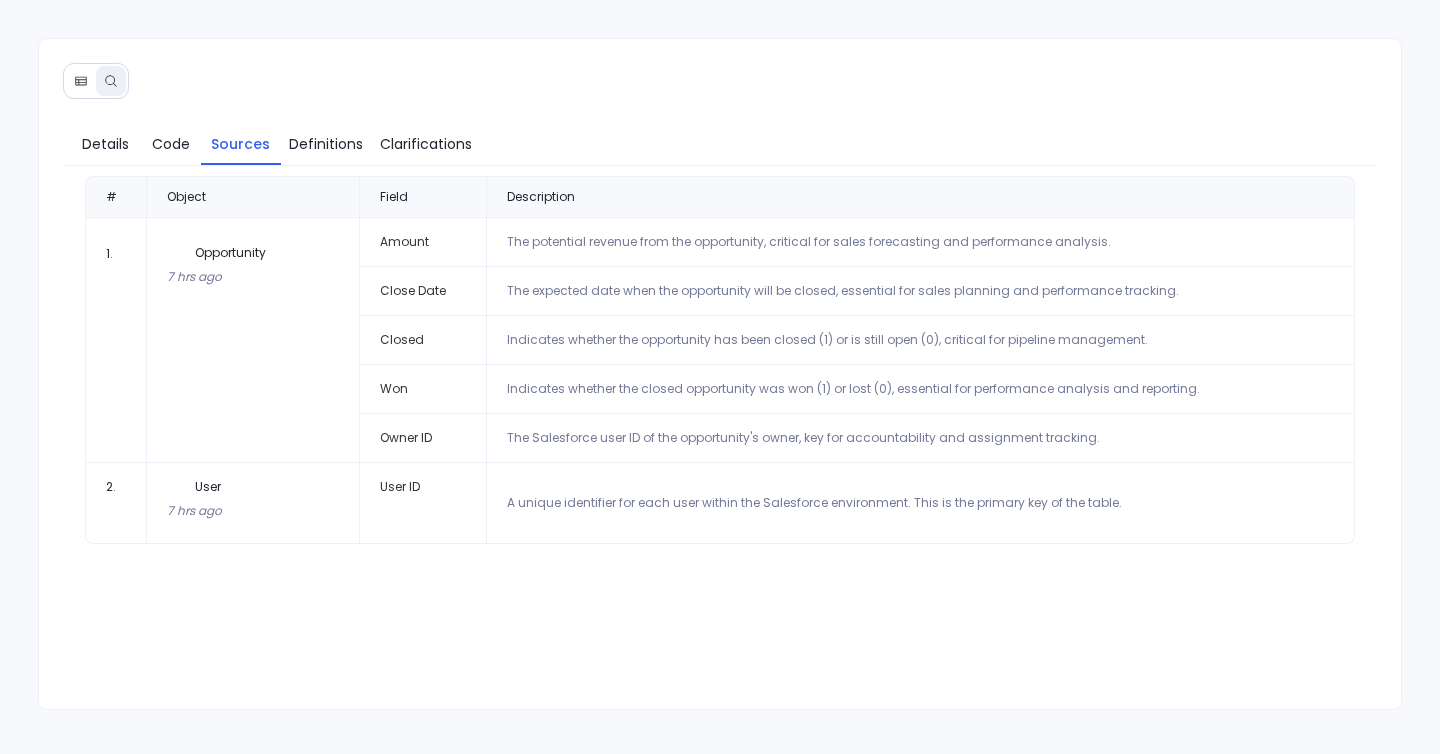 scroll, scrollTop: 0, scrollLeft: 0, axis: both 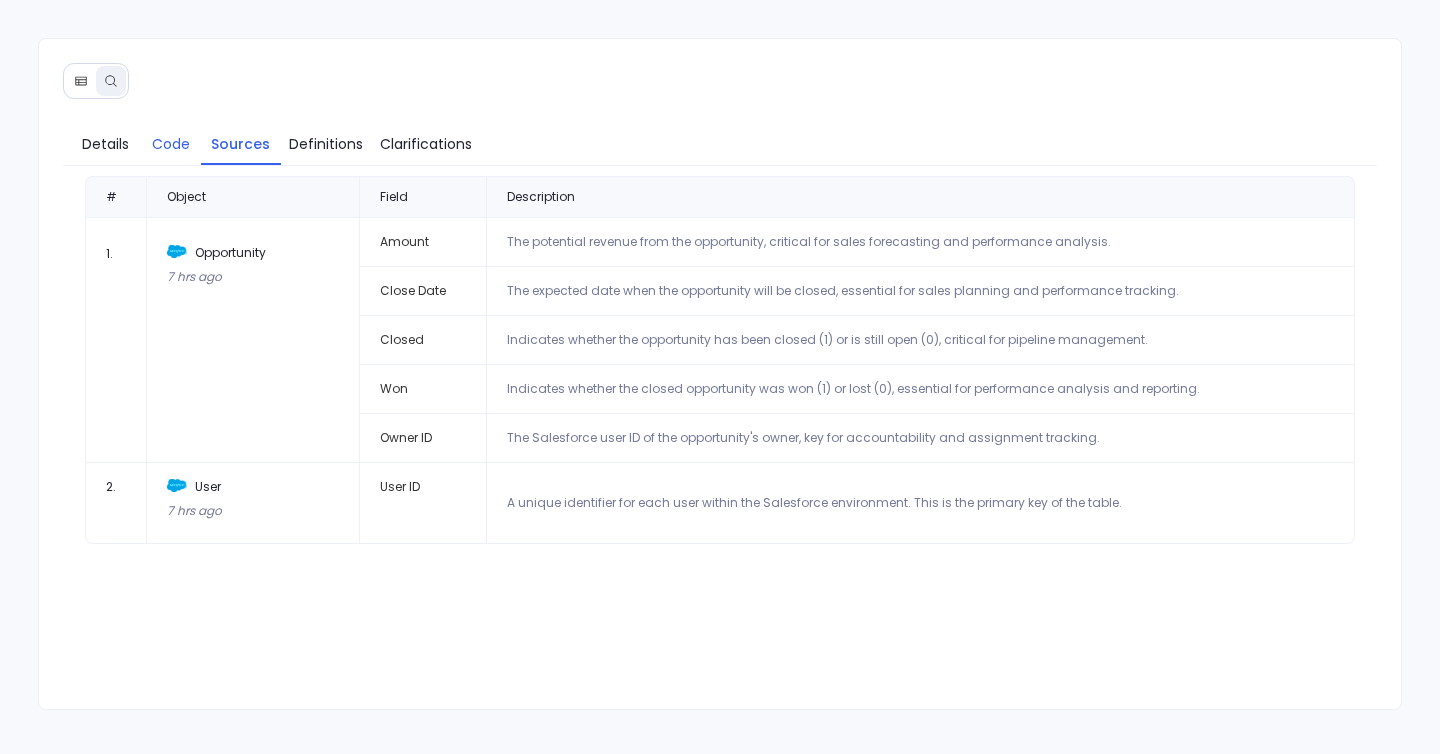 click on "Code" at bounding box center [171, 144] 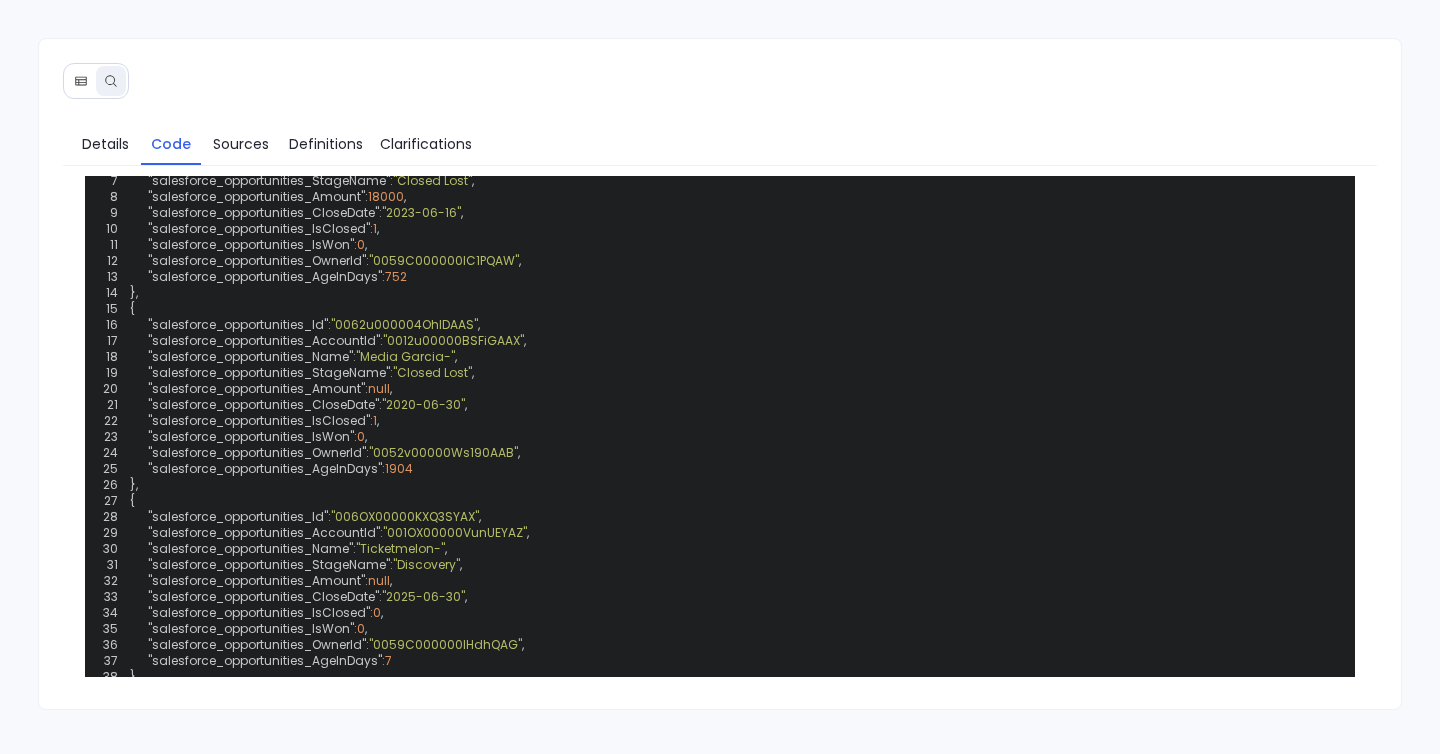 scroll, scrollTop: 667, scrollLeft: 0, axis: vertical 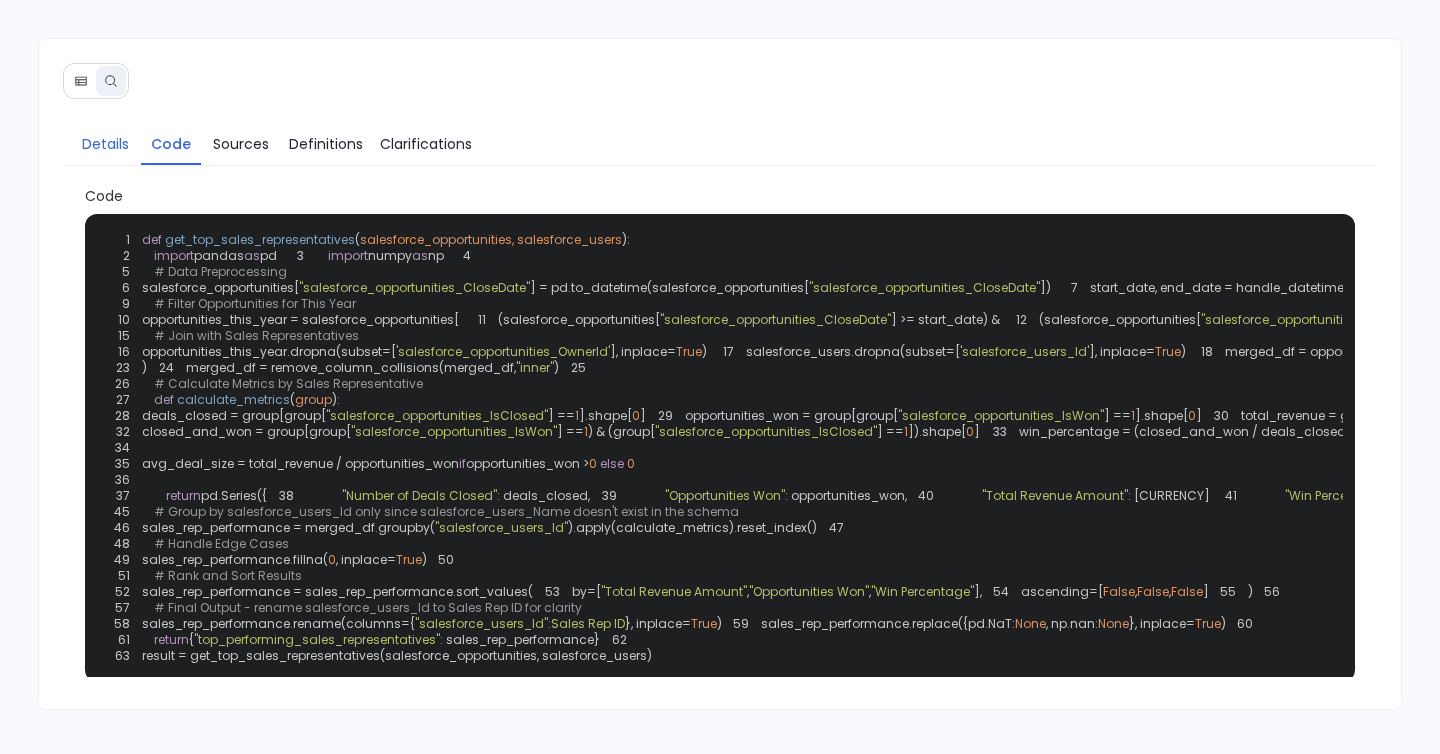 click on "Details" at bounding box center (105, 144) 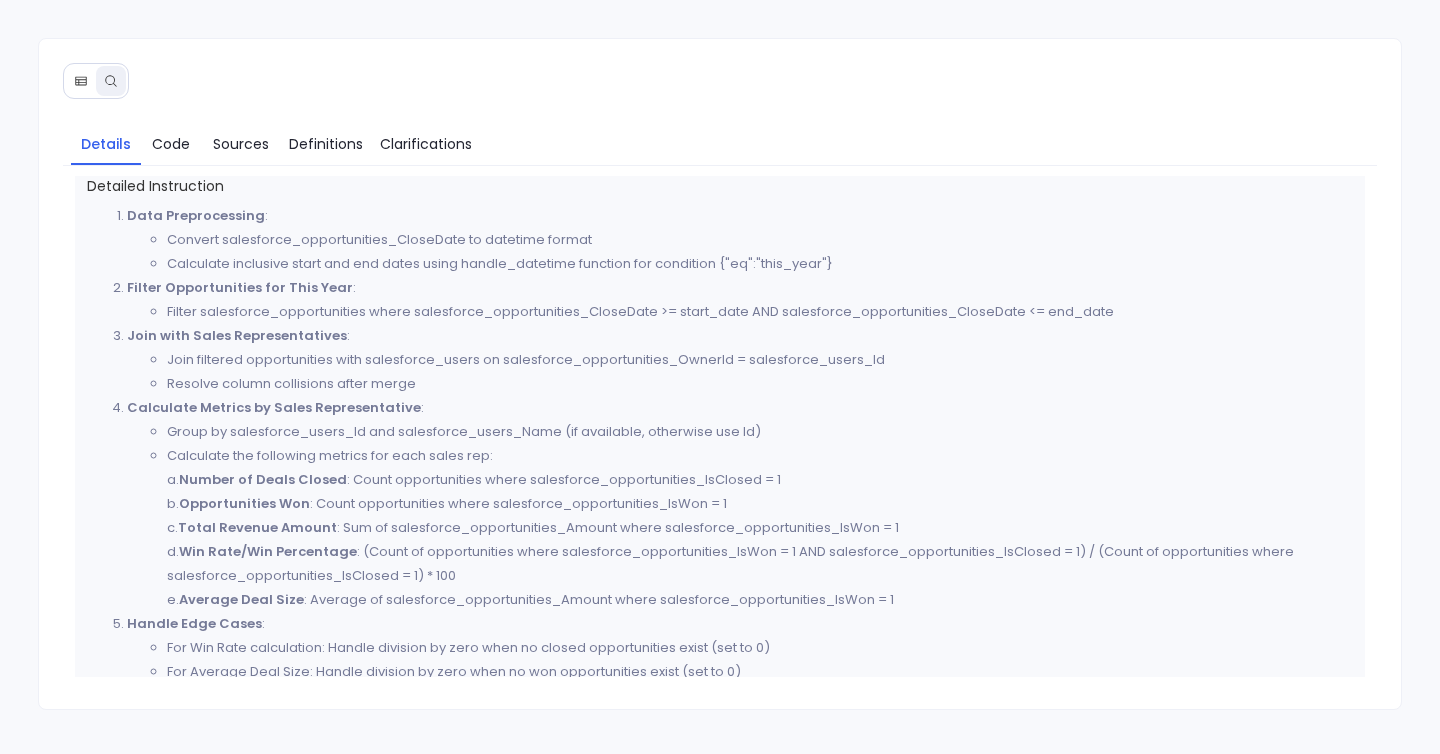 scroll, scrollTop: 819, scrollLeft: 0, axis: vertical 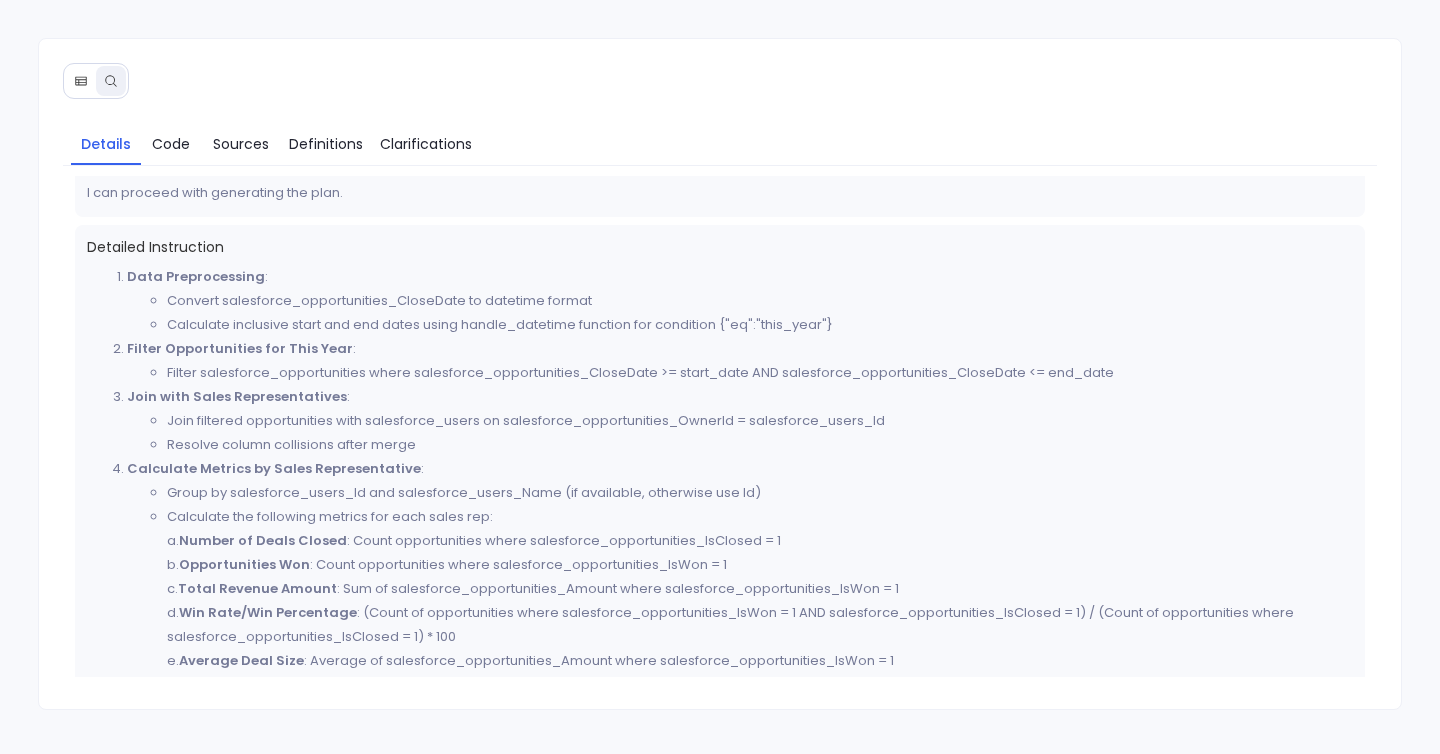 click on "Calculate inclusive start and end dates using handle_datetime function for condition {"eq":"this_year"}" at bounding box center (760, 325) 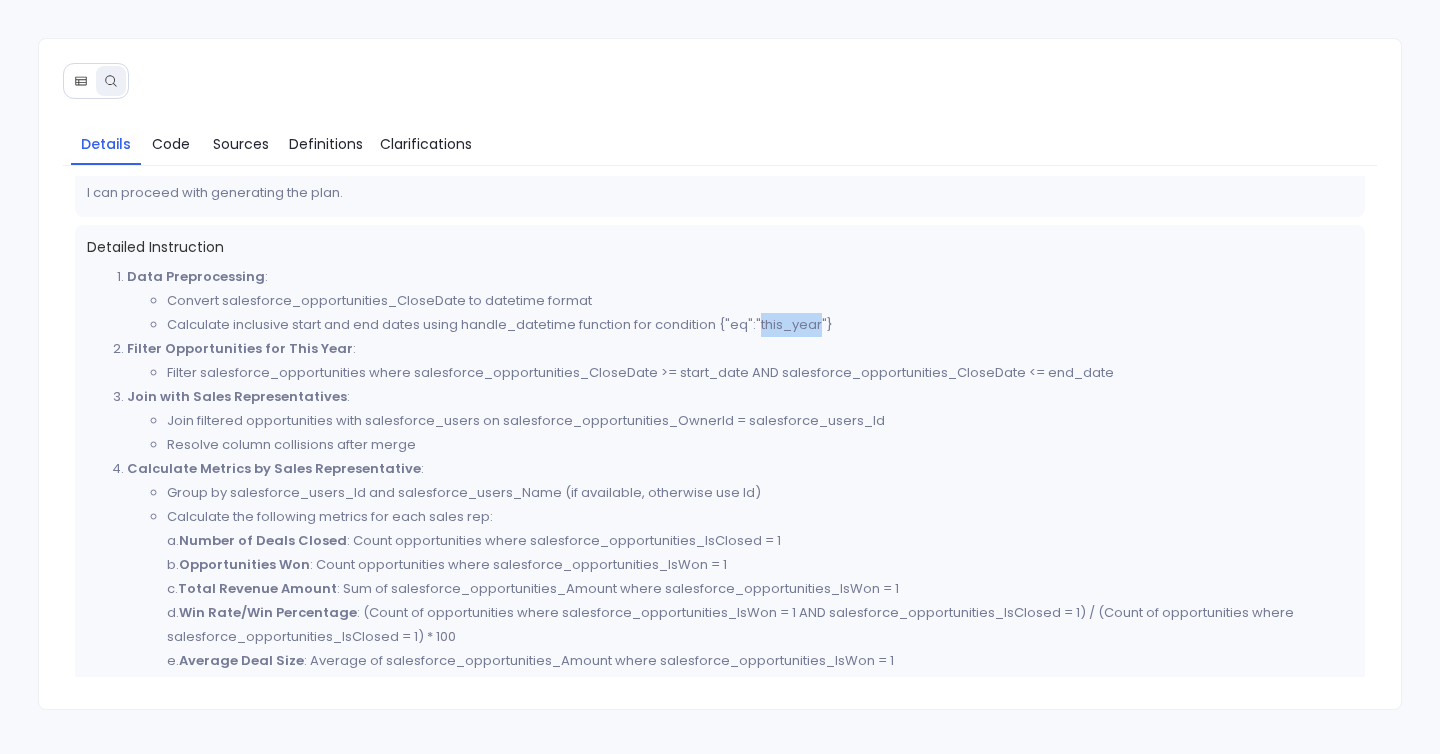 click on "Calculate inclusive start and end dates using handle_datetime function for condition {"eq":"this_year"}" at bounding box center [760, 325] 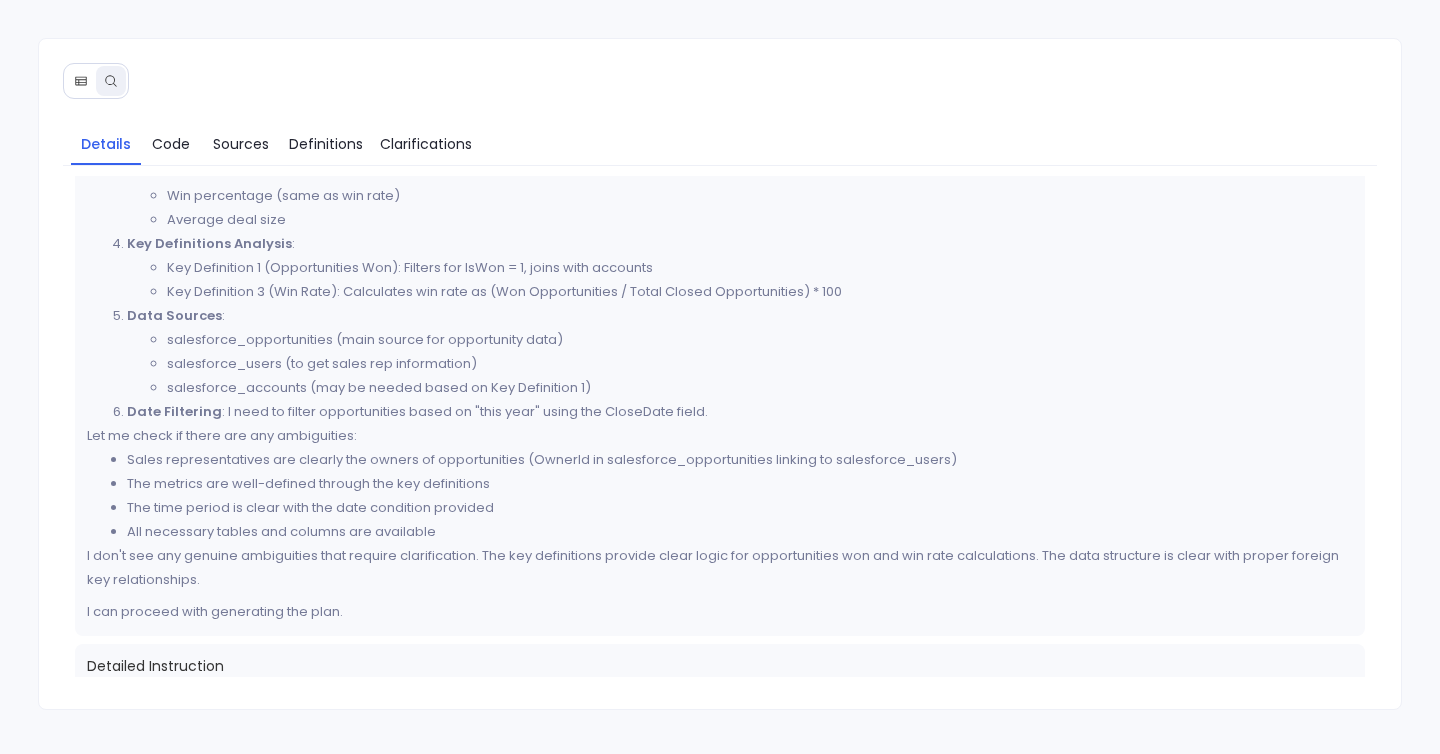scroll, scrollTop: 0, scrollLeft: 0, axis: both 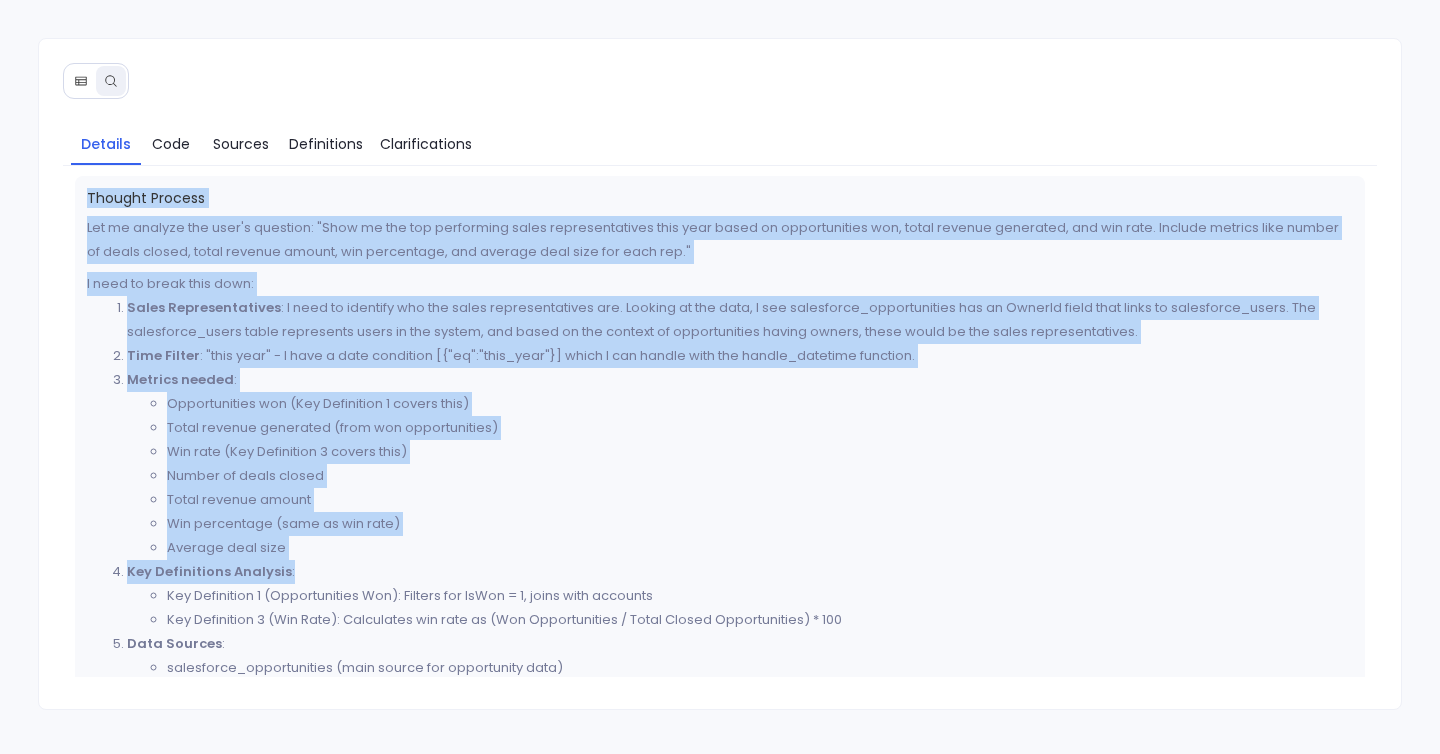 drag, startPoint x: 88, startPoint y: 195, endPoint x: 345, endPoint y: 580, distance: 462.8974 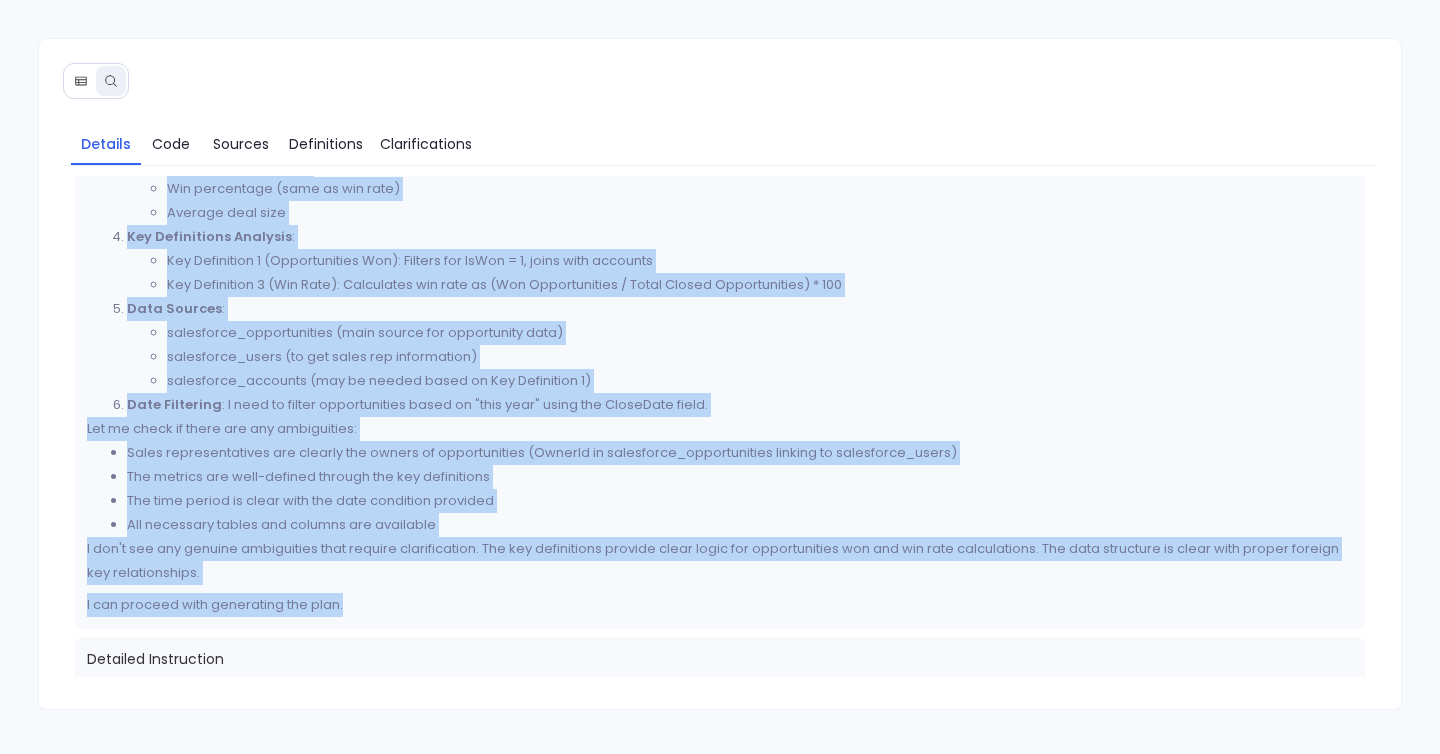 click on "I can proceed with generating the plan." at bounding box center [720, 605] 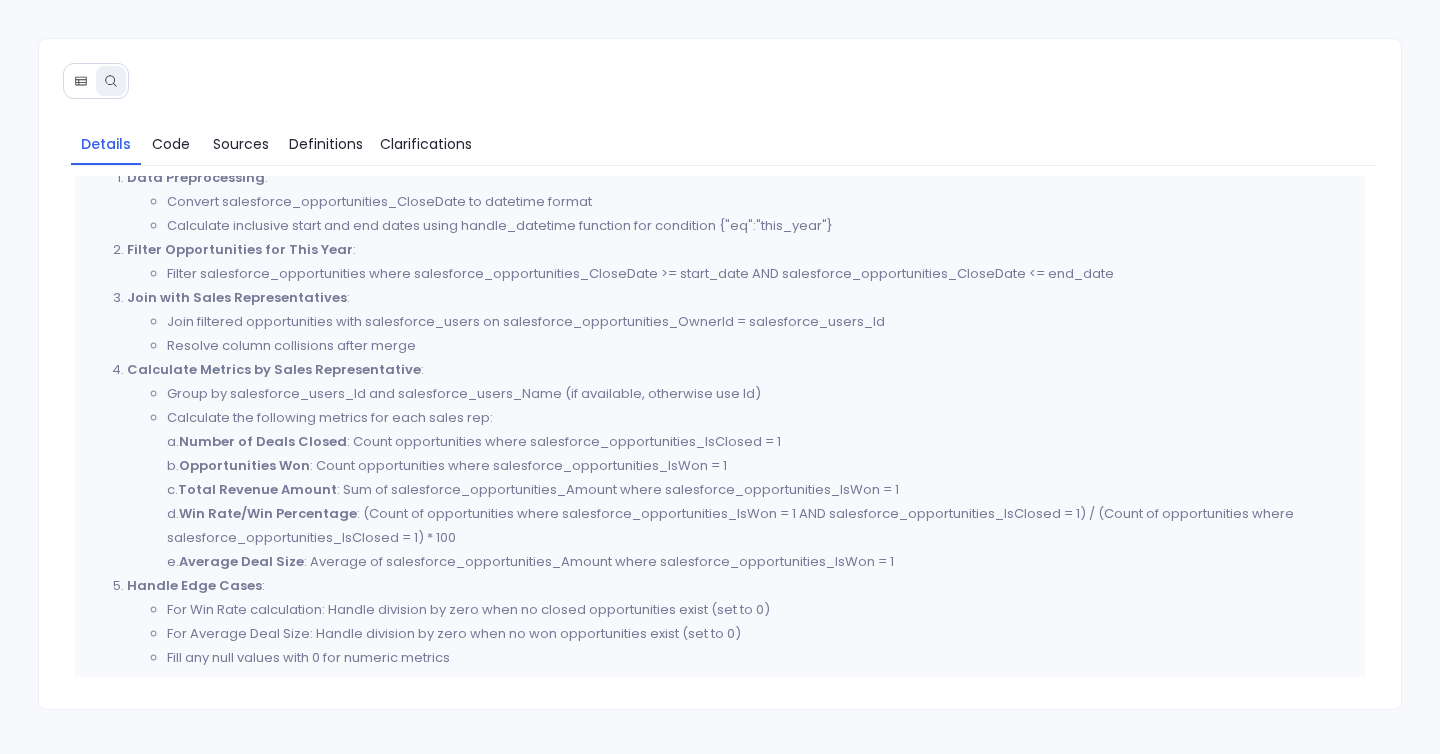 scroll, scrollTop: 847, scrollLeft: 0, axis: vertical 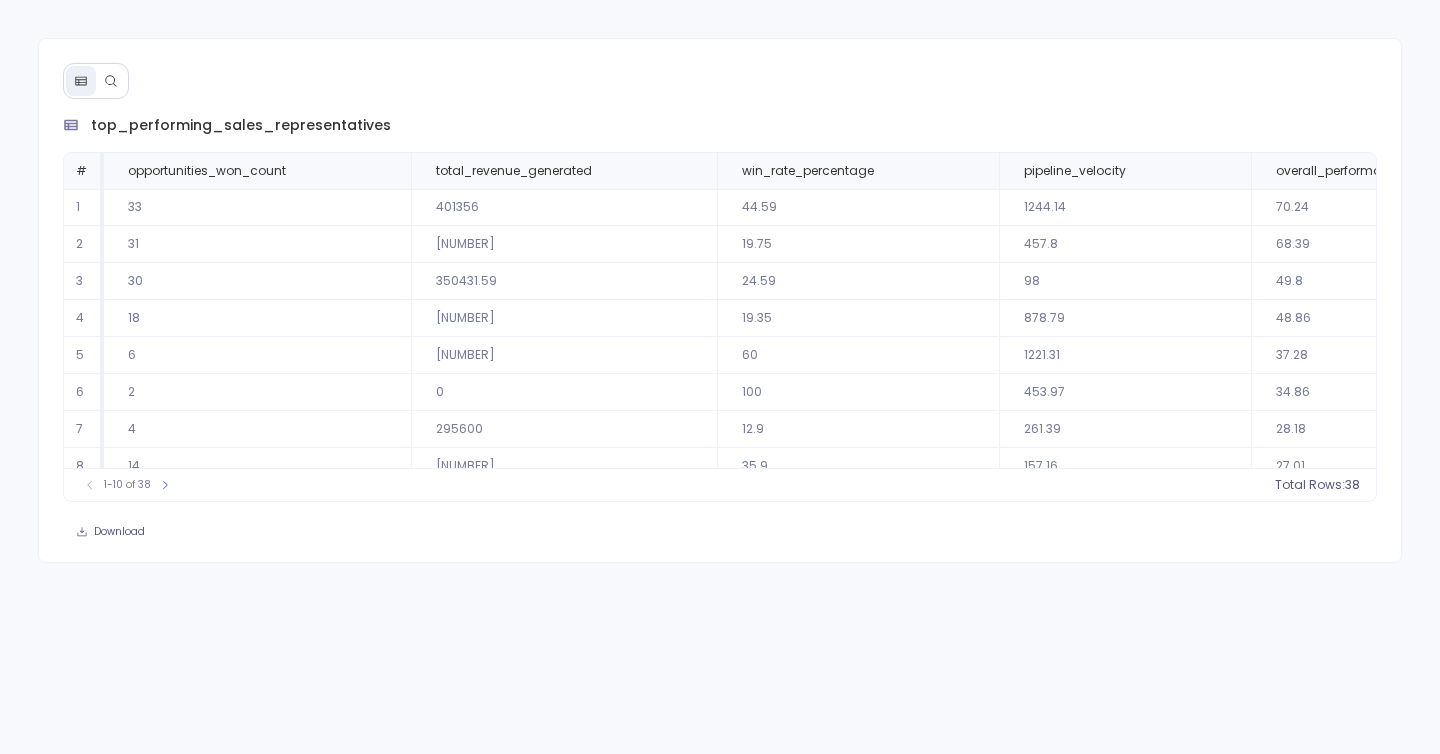 click at bounding box center (111, 81) 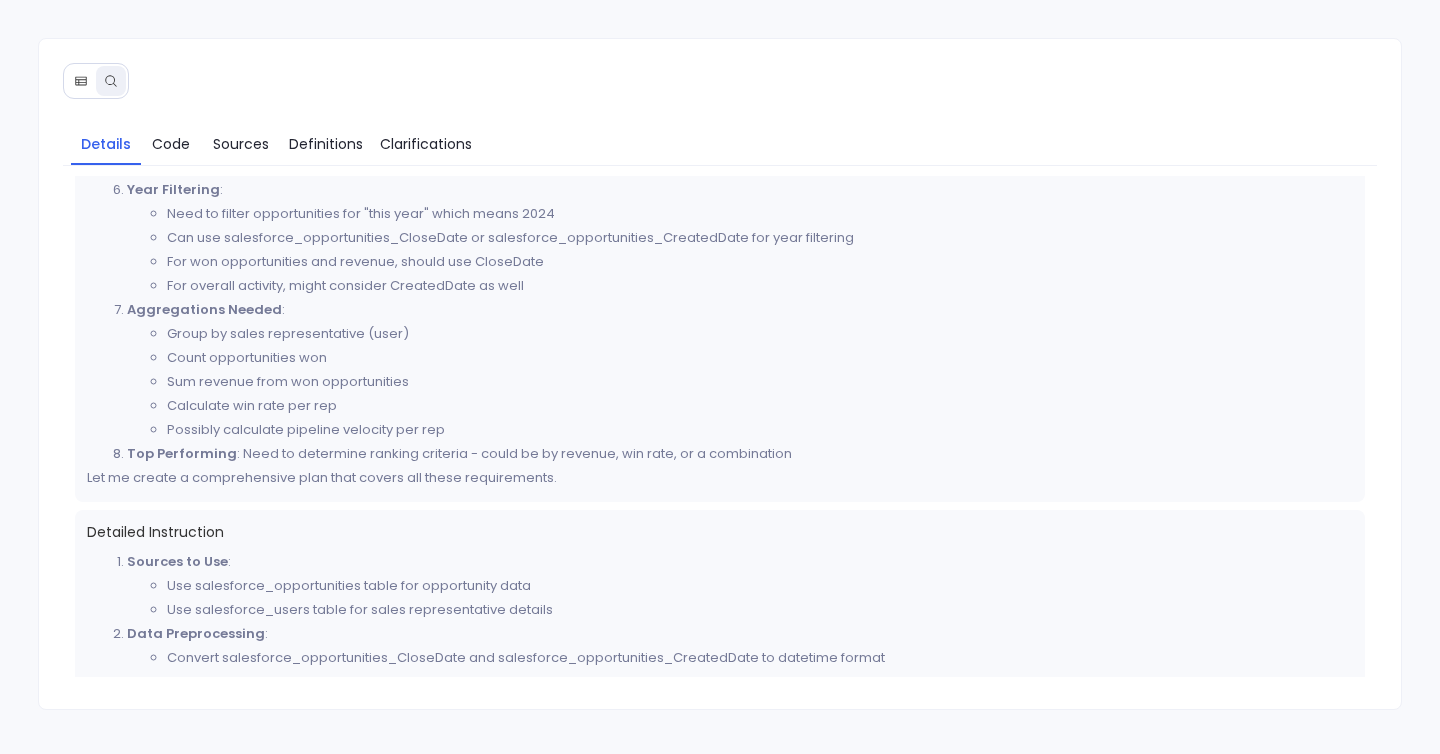 scroll, scrollTop: 563, scrollLeft: 0, axis: vertical 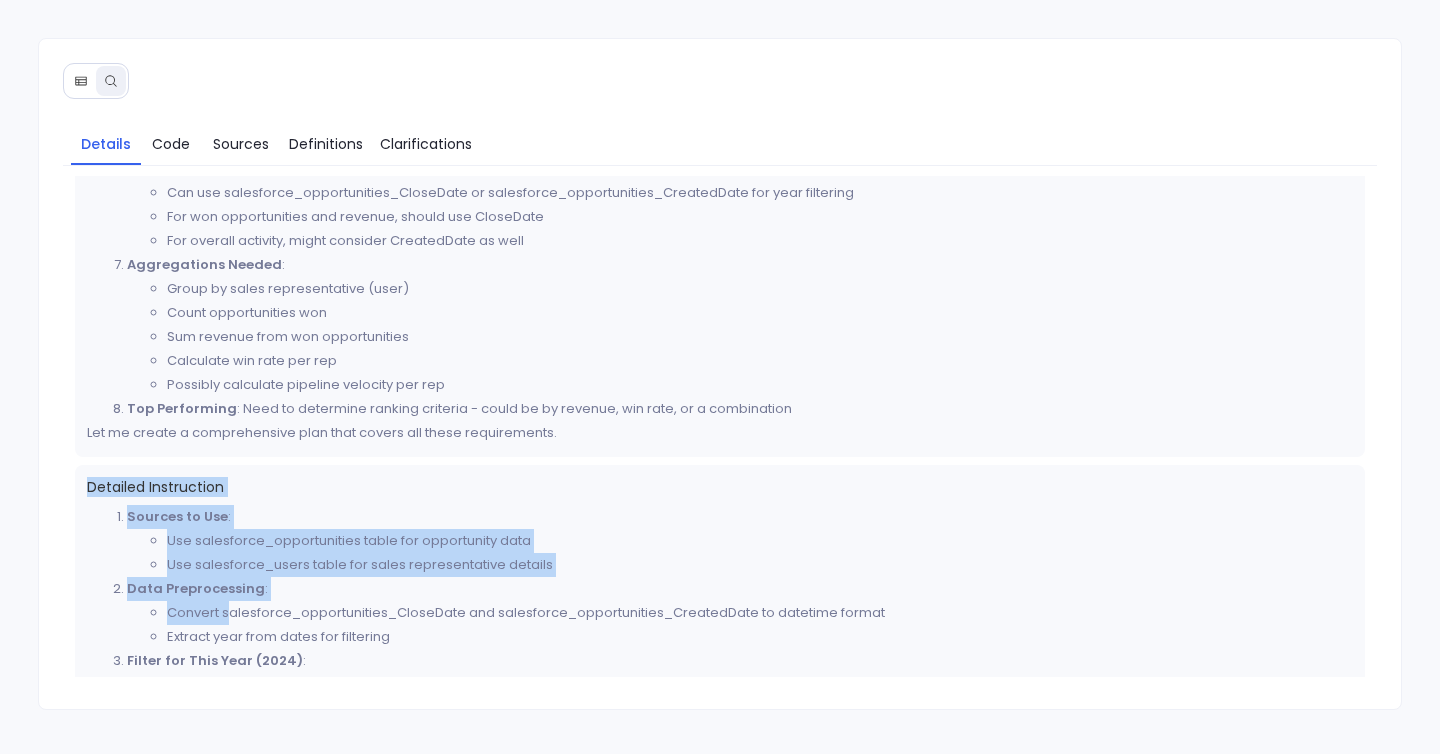 drag, startPoint x: 84, startPoint y: 387, endPoint x: 233, endPoint y: 509, distance: 192.57466 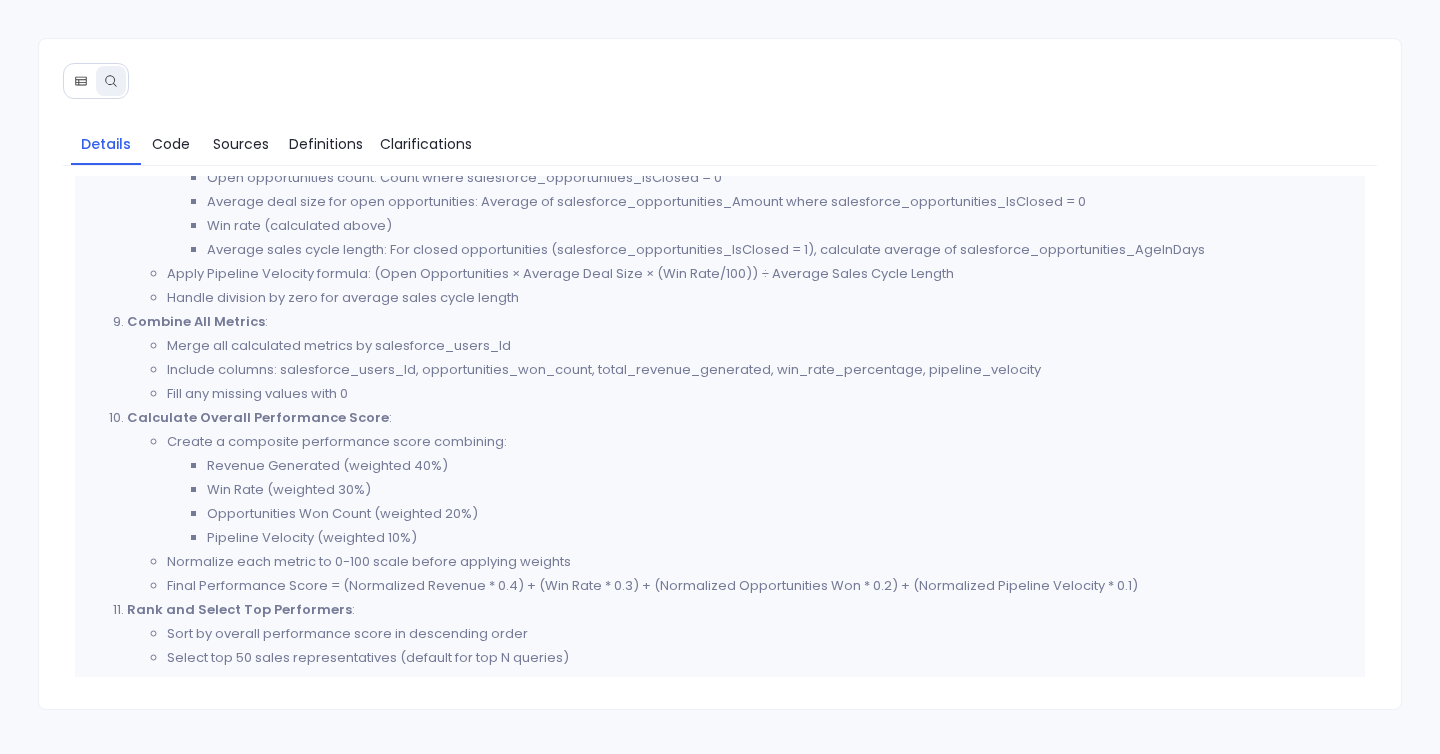 scroll, scrollTop: 1602, scrollLeft: 0, axis: vertical 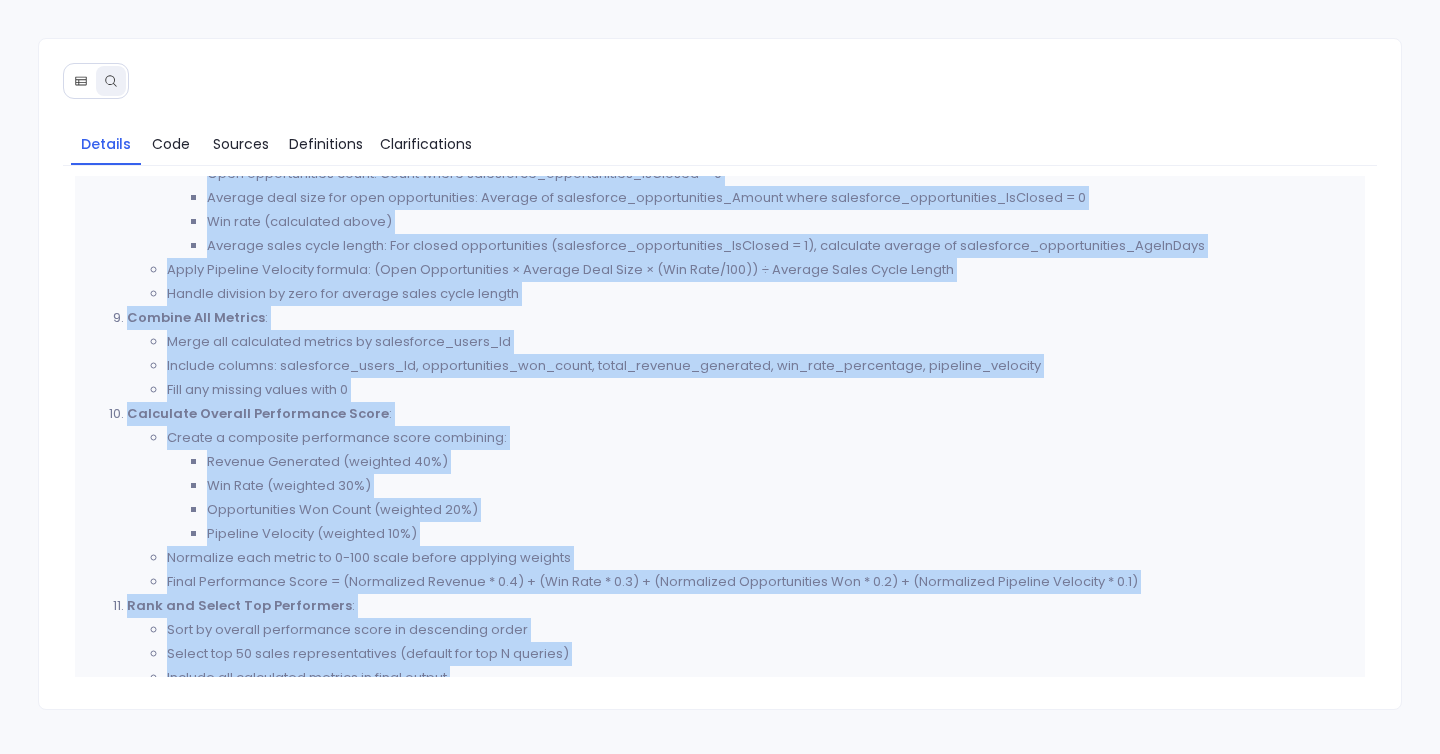 click on "Sort by overall_performance_score in descending order" at bounding box center [760, 750] 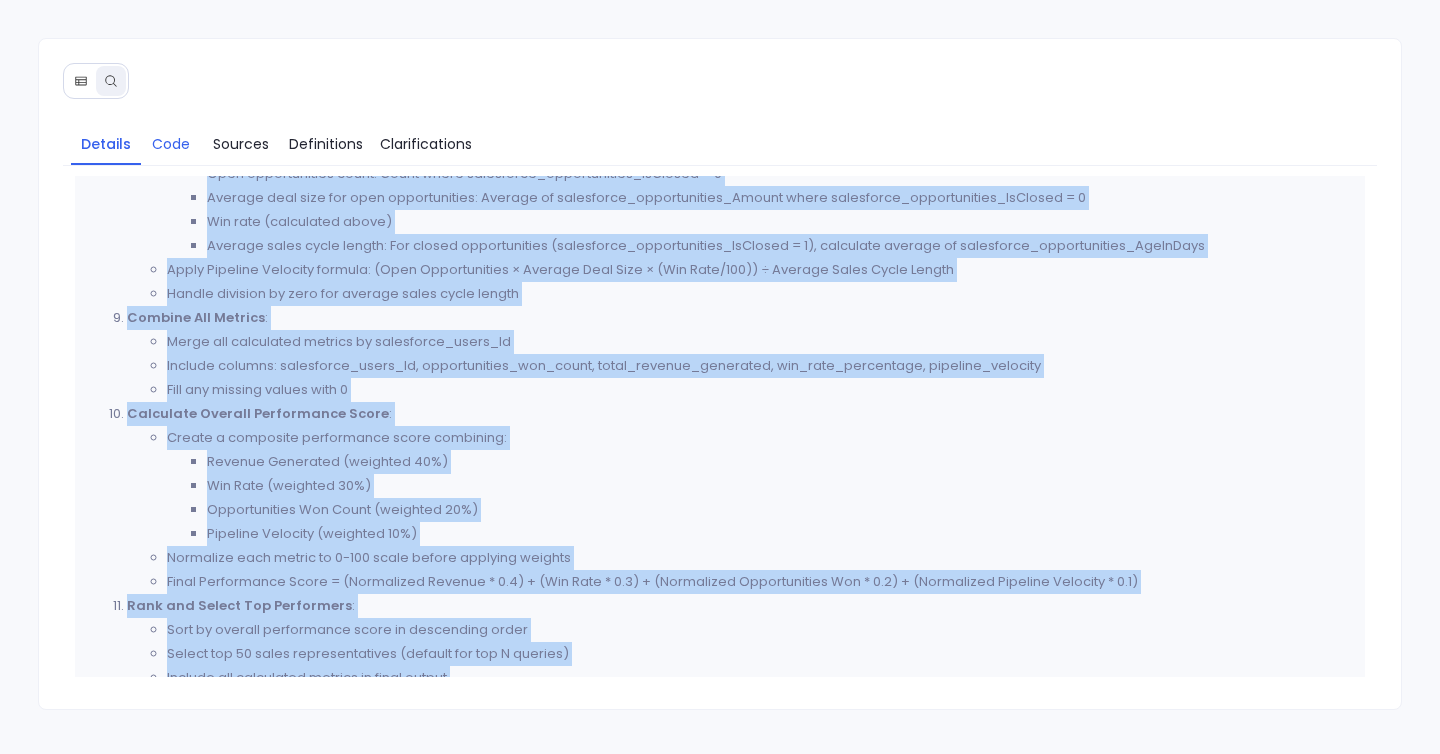 click on "Code" at bounding box center [171, 144] 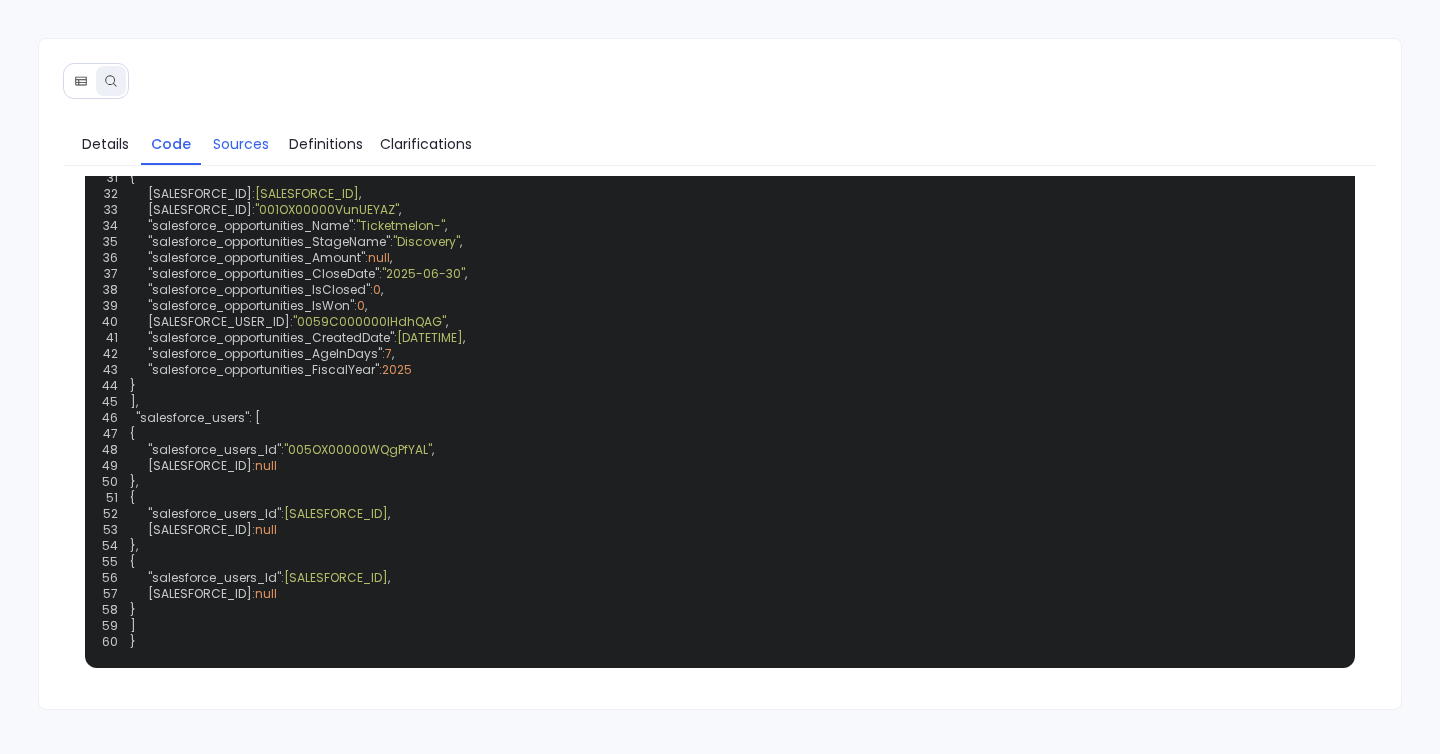 click on "Sources" at bounding box center (241, 144) 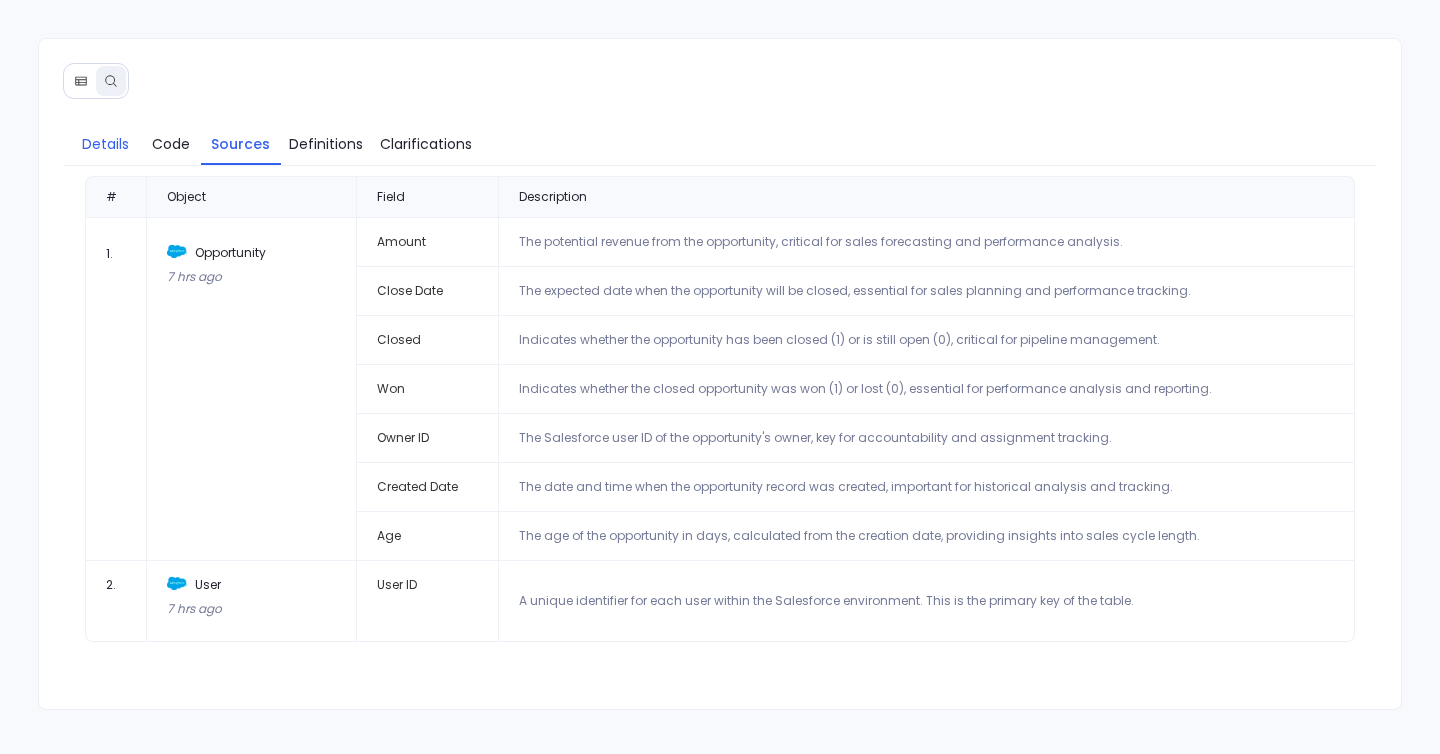 click on "Details" at bounding box center [106, 144] 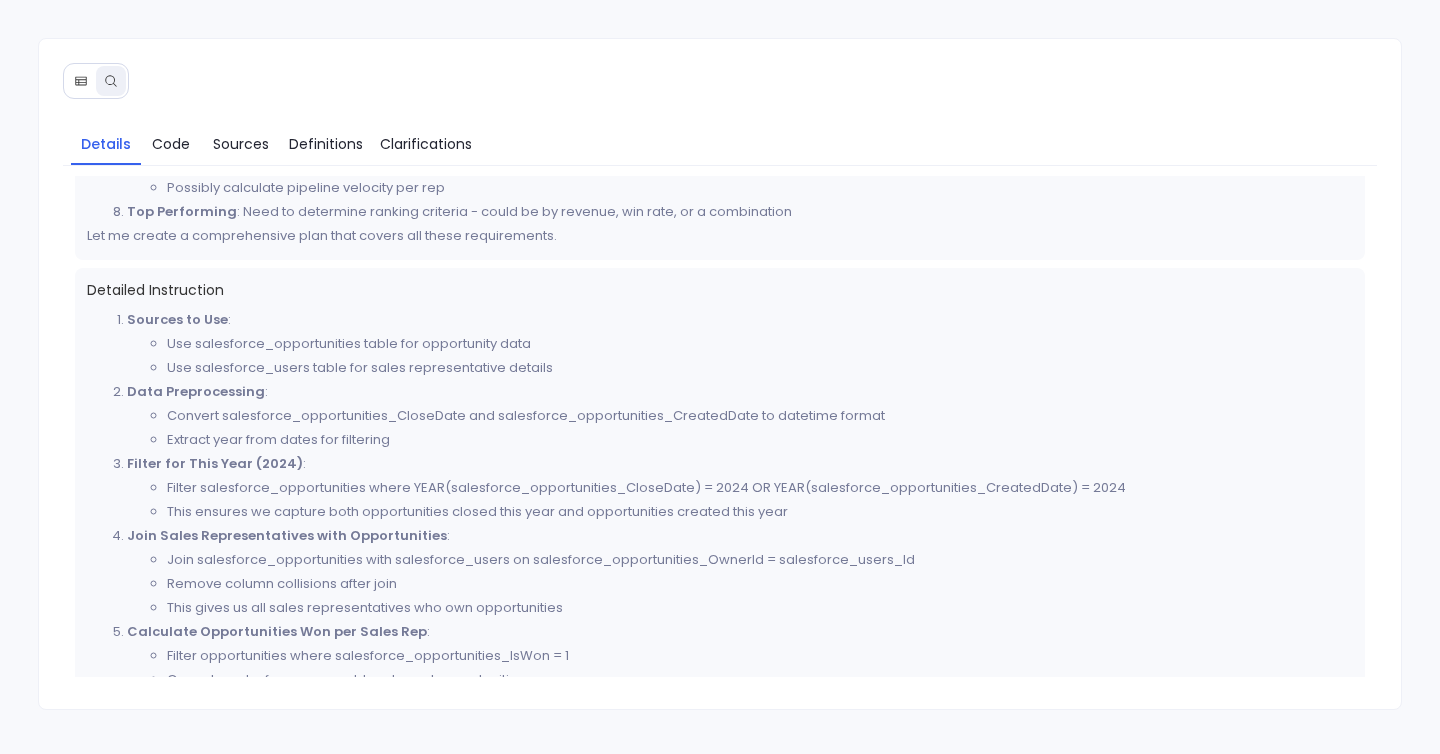 scroll, scrollTop: 771, scrollLeft: 0, axis: vertical 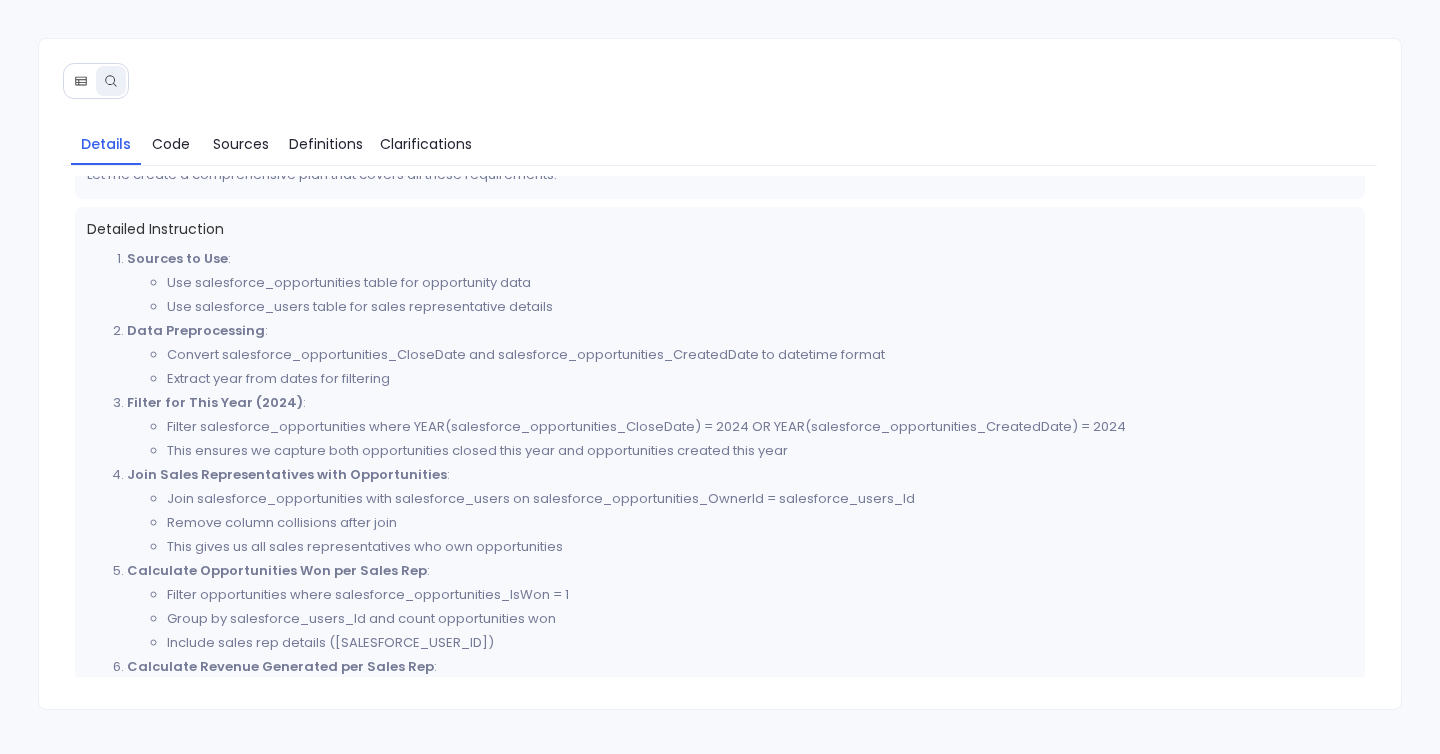 click on "Filter salesforce_opportunities where YEAR(salesforce_opportunities_CloseDate) = 2024 OR YEAR(salesforce_opportunities_CreatedDate) = 2024" at bounding box center [760, 427] 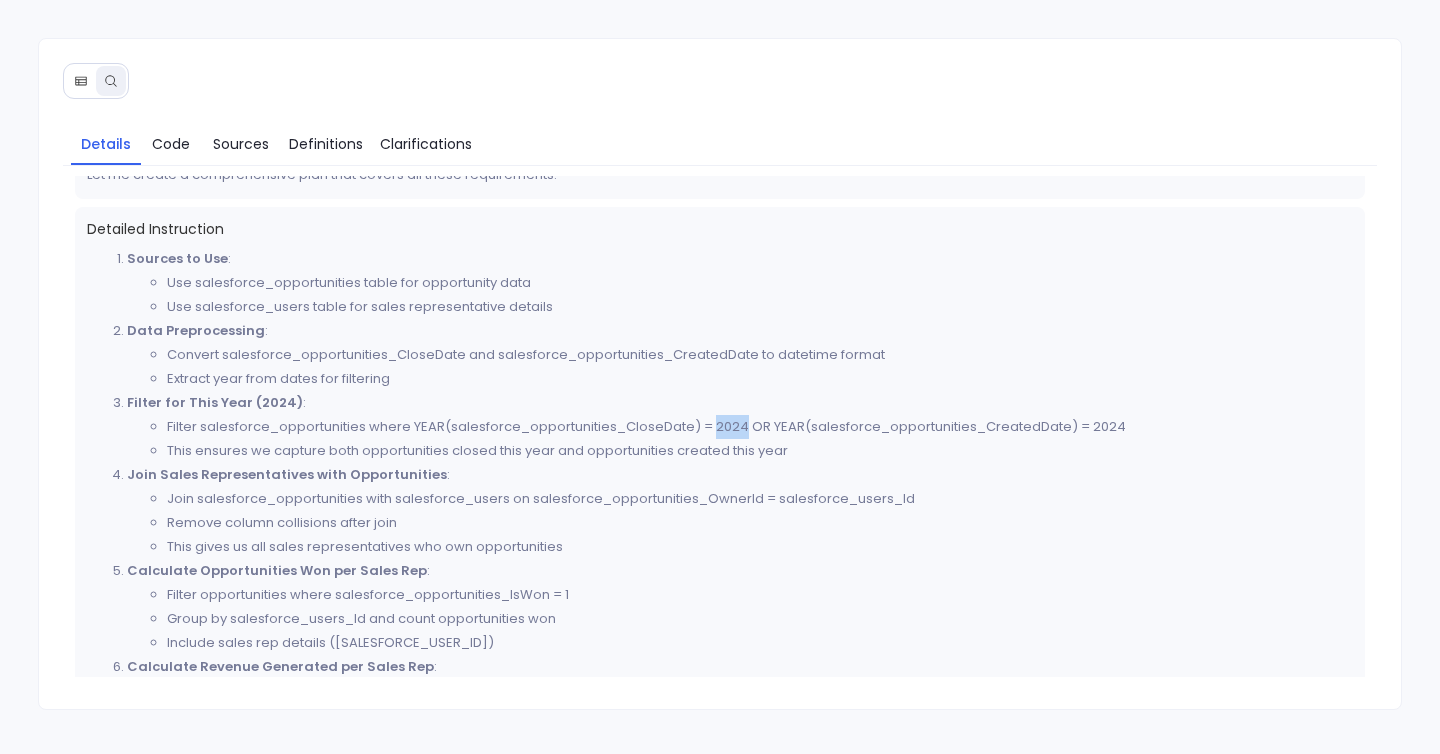 click on "Filter salesforce_opportunities where YEAR(salesforce_opportunities_CloseDate) = 2024 OR YEAR(salesforce_opportunities_CreatedDate) = 2024" at bounding box center [760, 427] 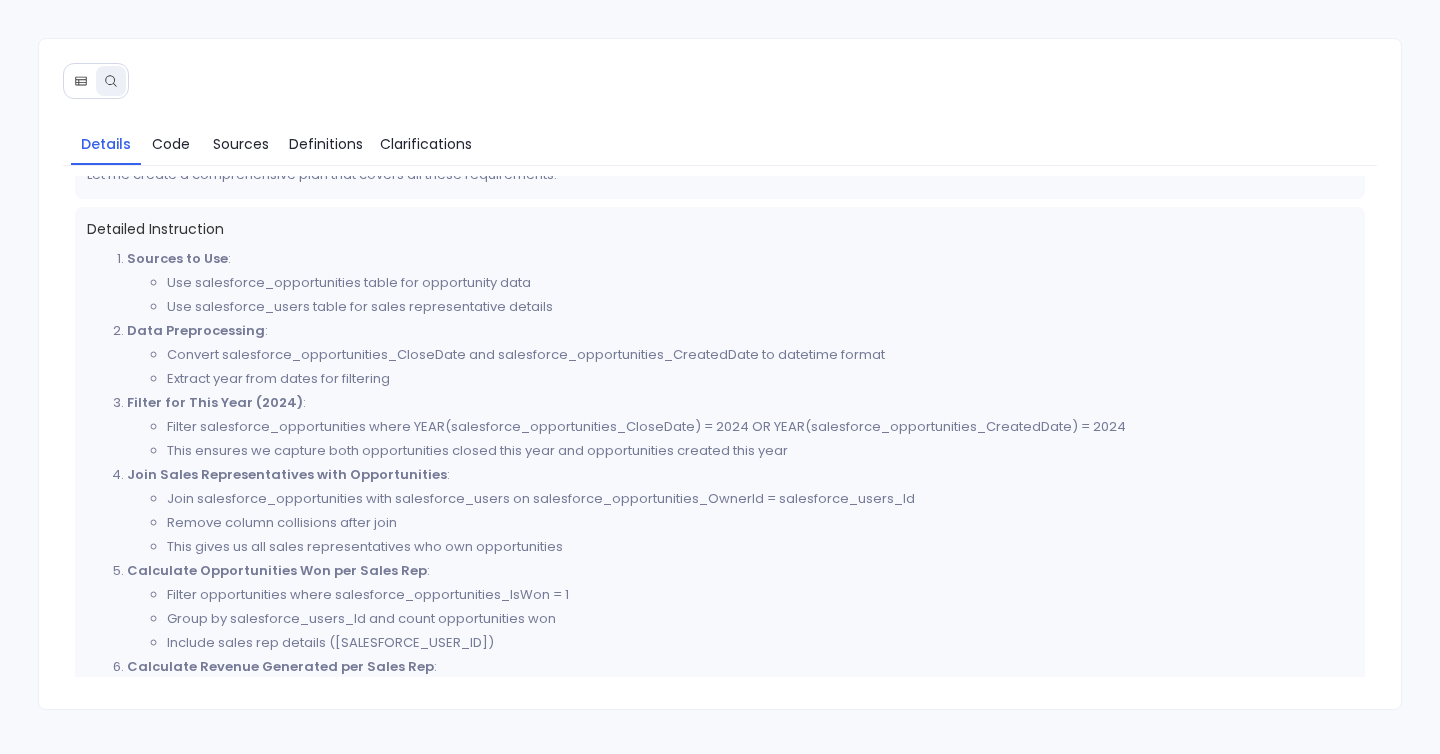 click on "Remove column collisions after join" at bounding box center (760, 523) 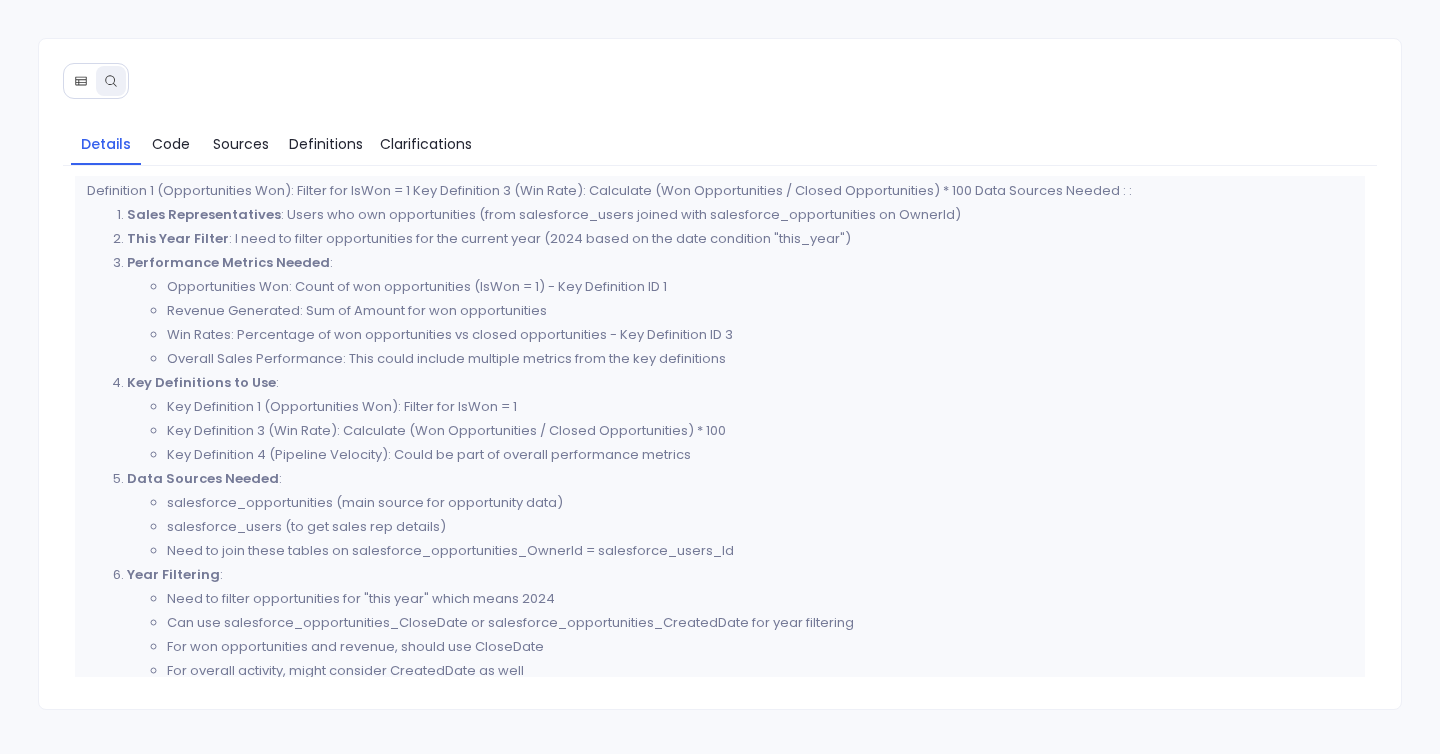 scroll, scrollTop: 0, scrollLeft: 0, axis: both 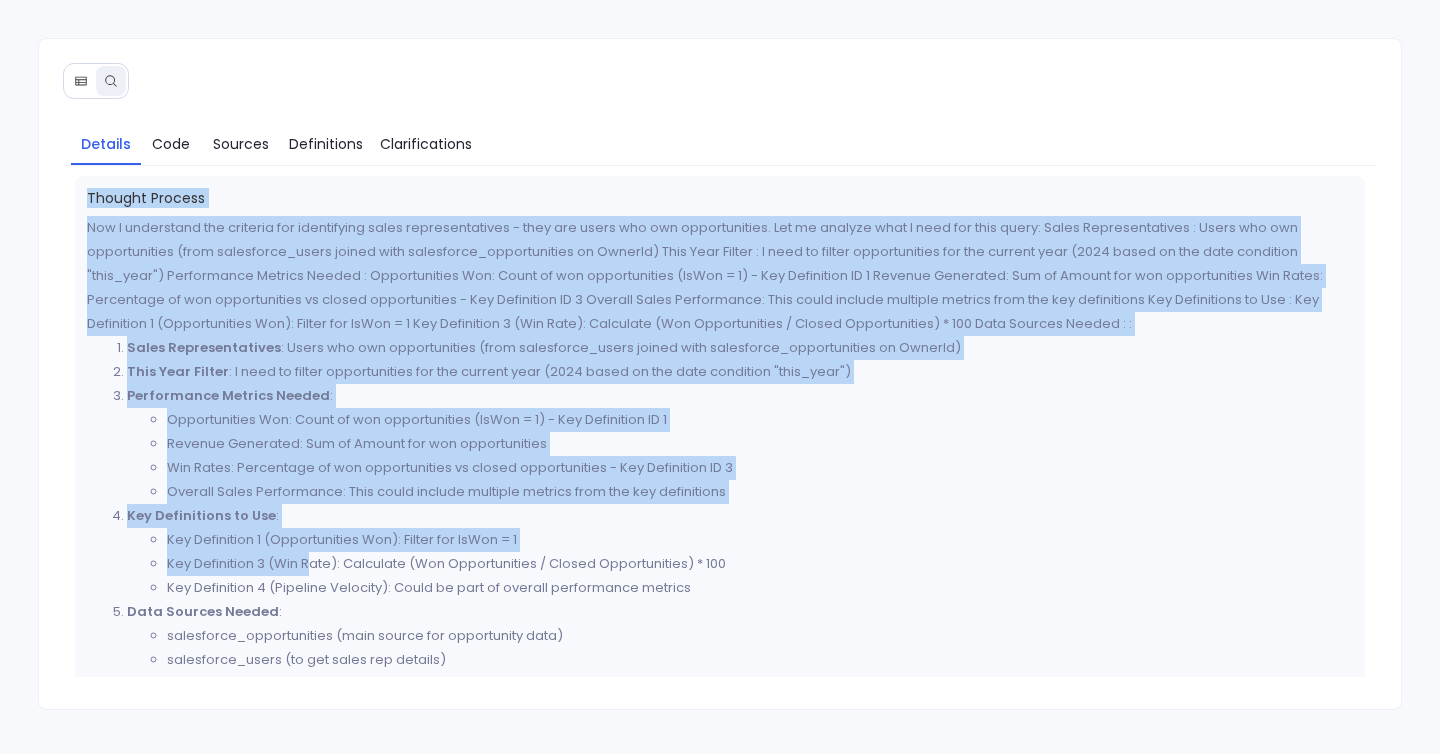 drag, startPoint x: 85, startPoint y: 199, endPoint x: 310, endPoint y: 470, distance: 352.23004 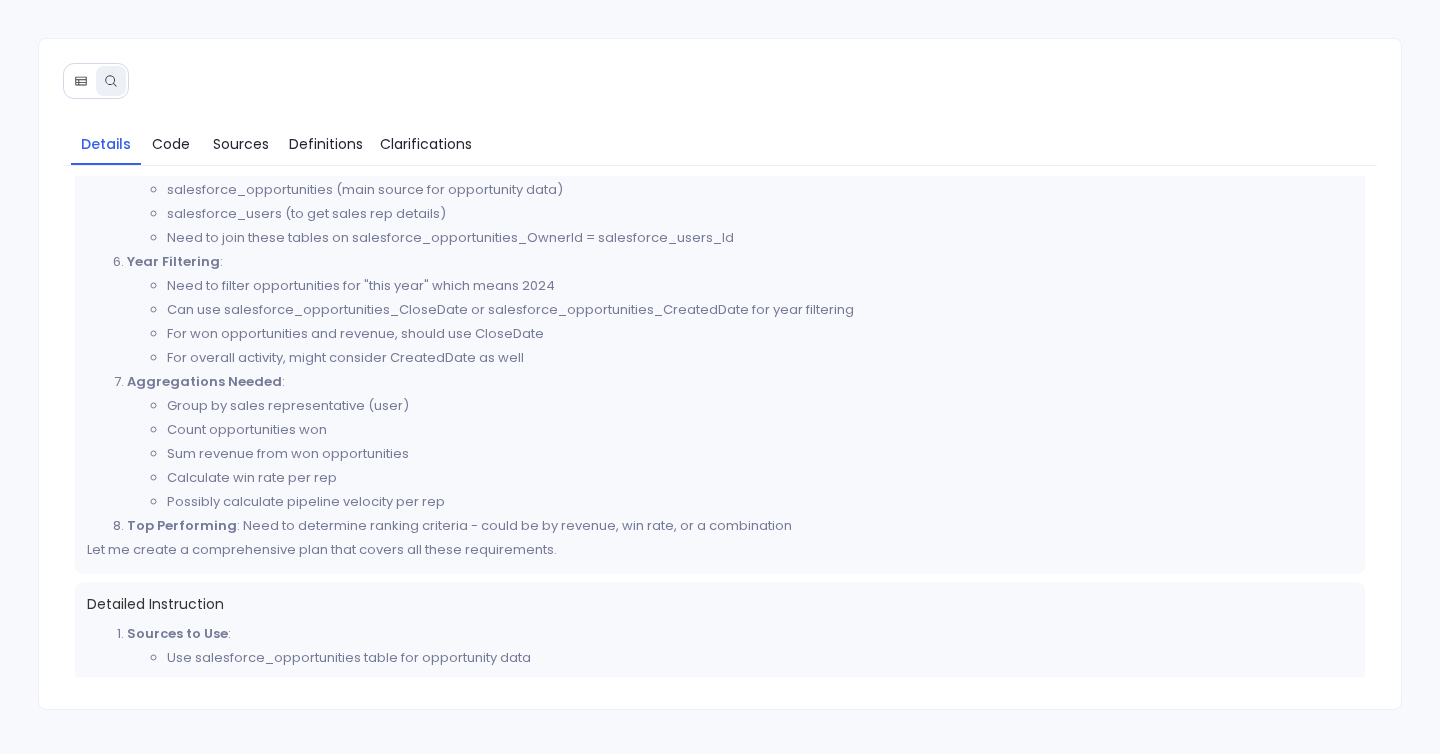 scroll, scrollTop: 447, scrollLeft: 0, axis: vertical 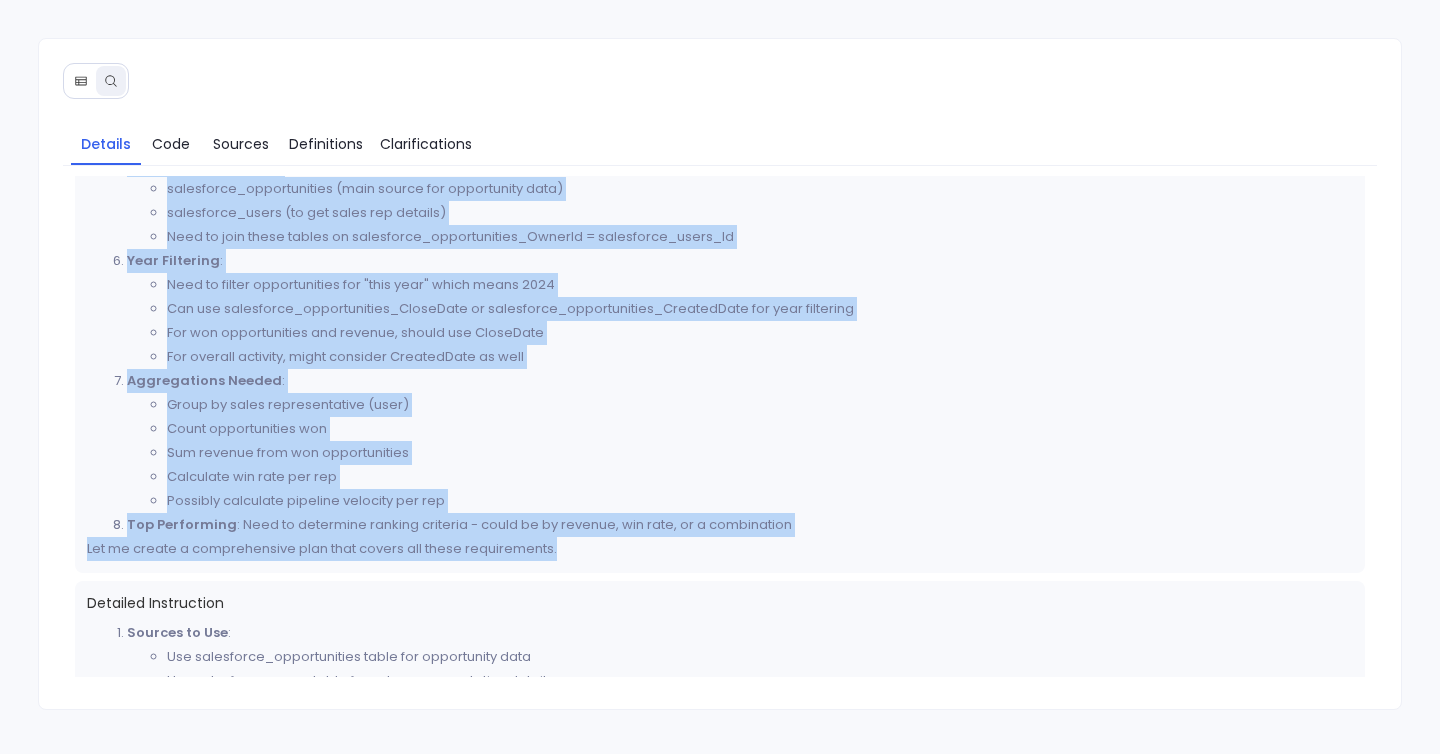 click on "Let me create a comprehensive plan that covers all these requirements." at bounding box center (720, 549) 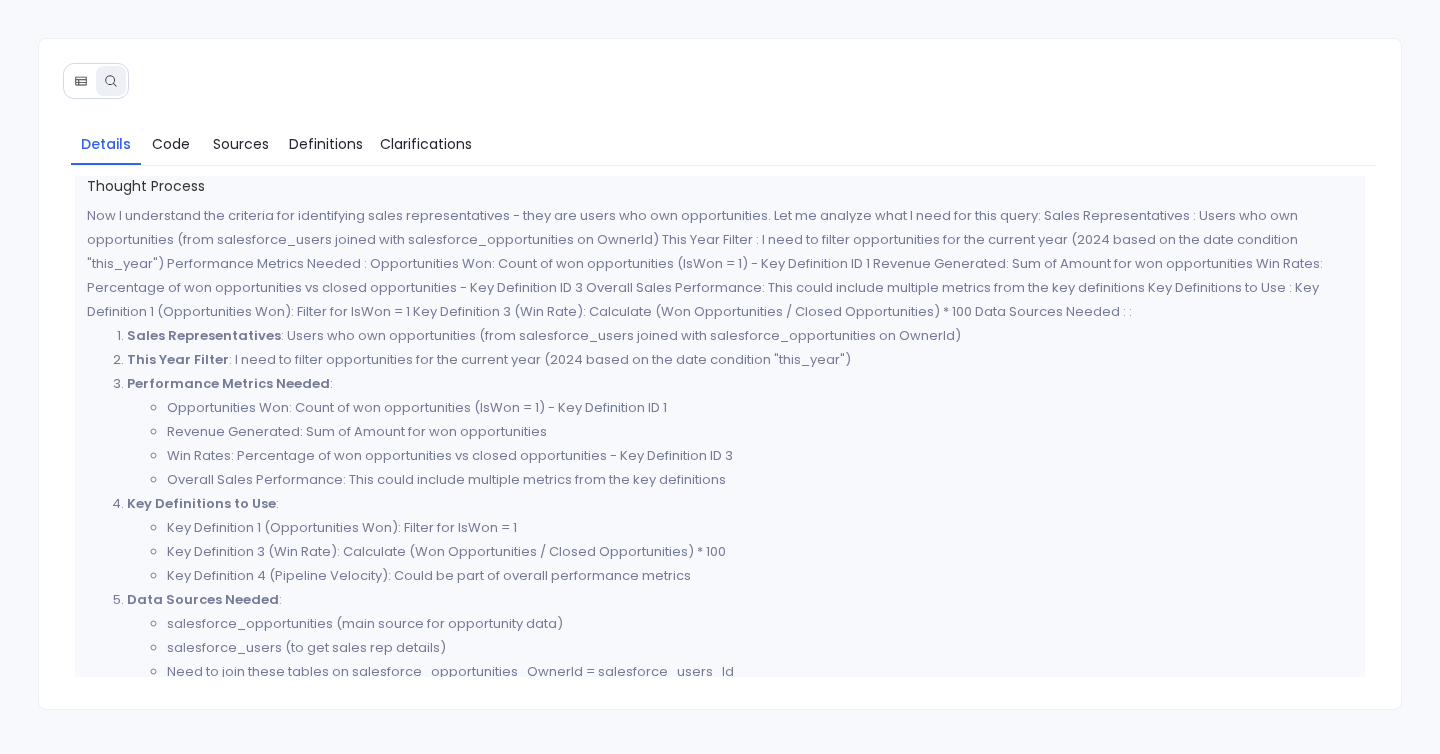 scroll, scrollTop: 5, scrollLeft: 0, axis: vertical 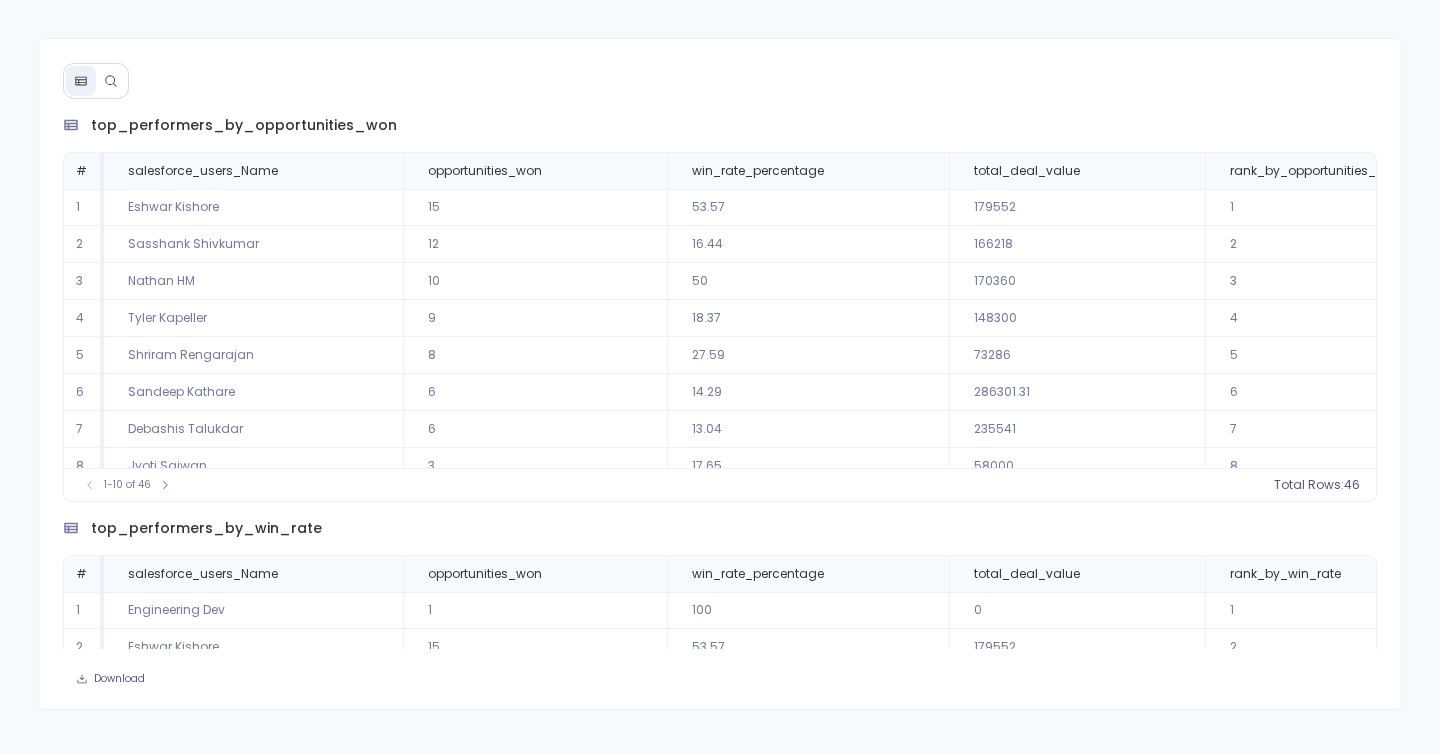 click at bounding box center [96, 81] 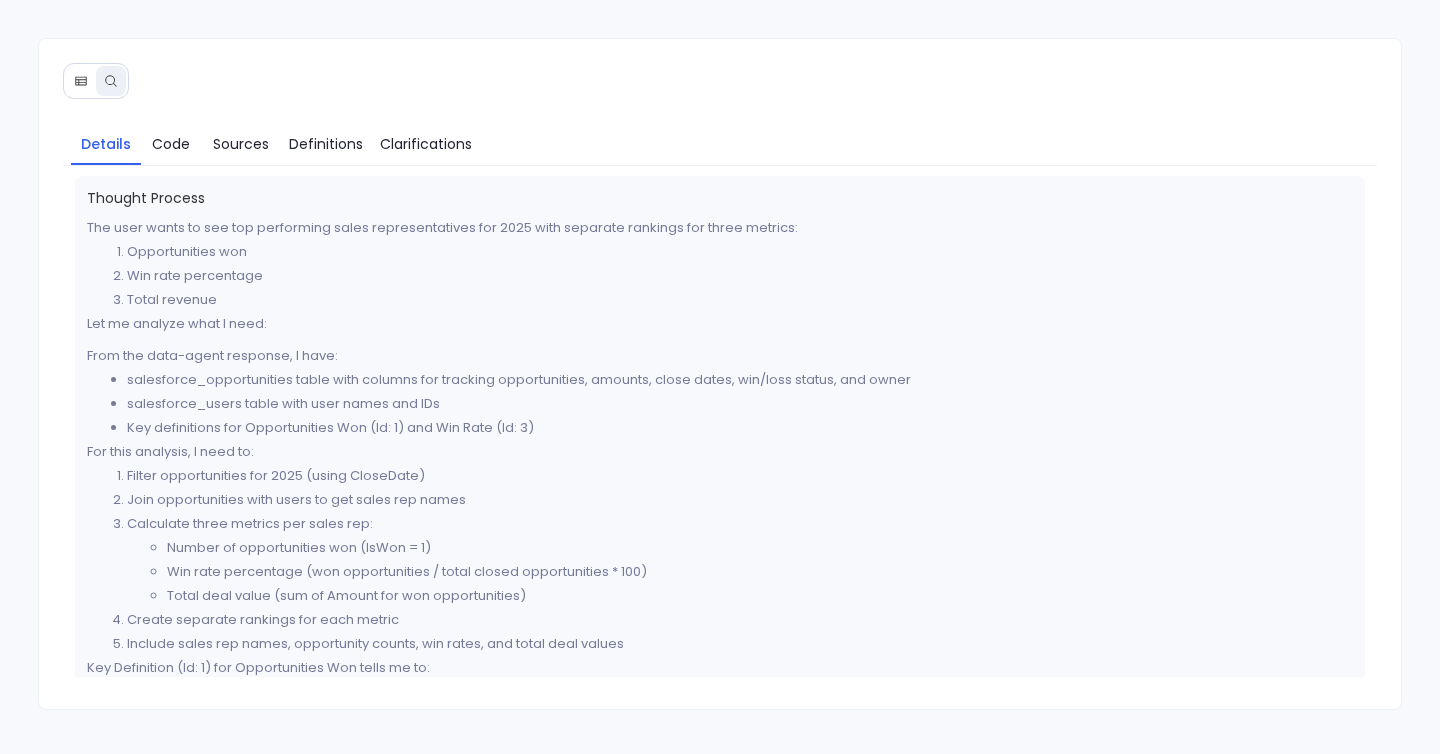 click 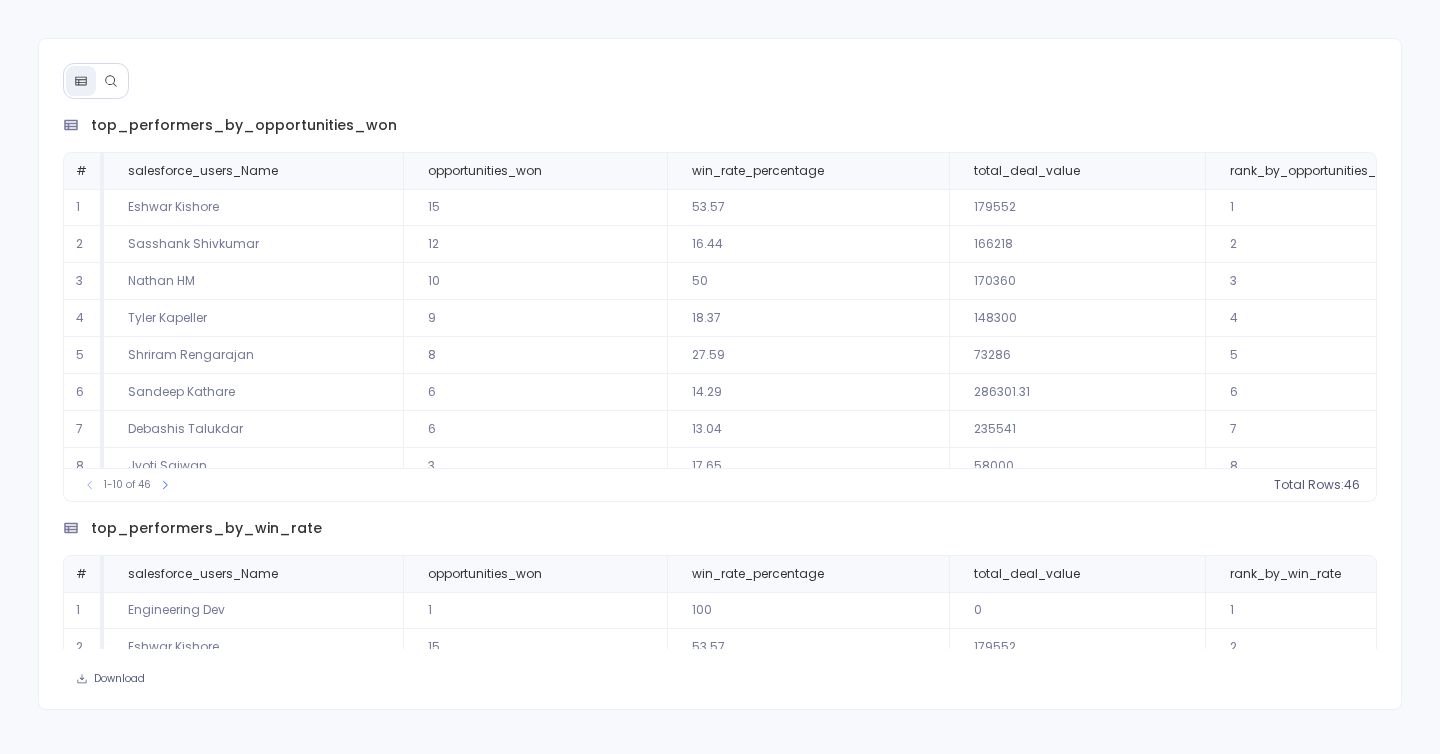scroll, scrollTop: 96, scrollLeft: 0, axis: vertical 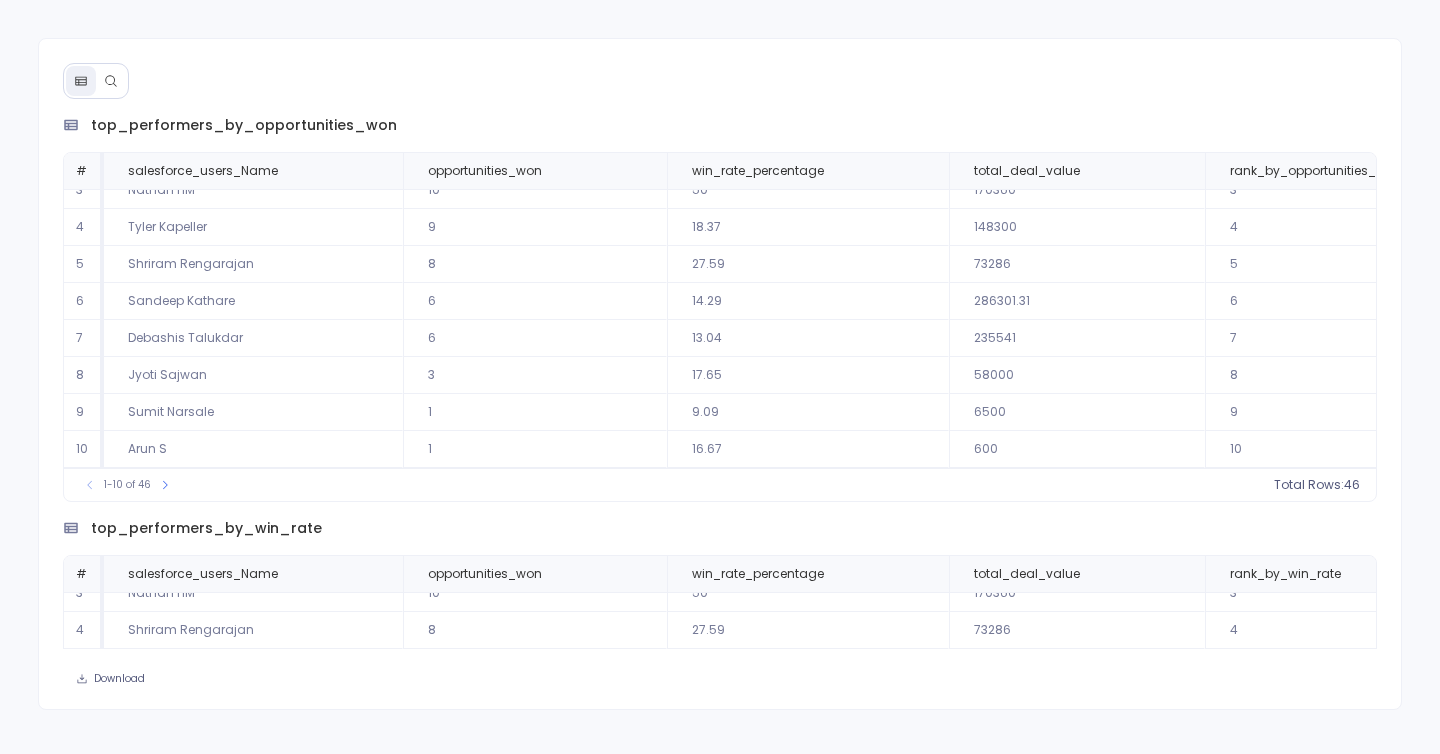 click at bounding box center [111, 81] 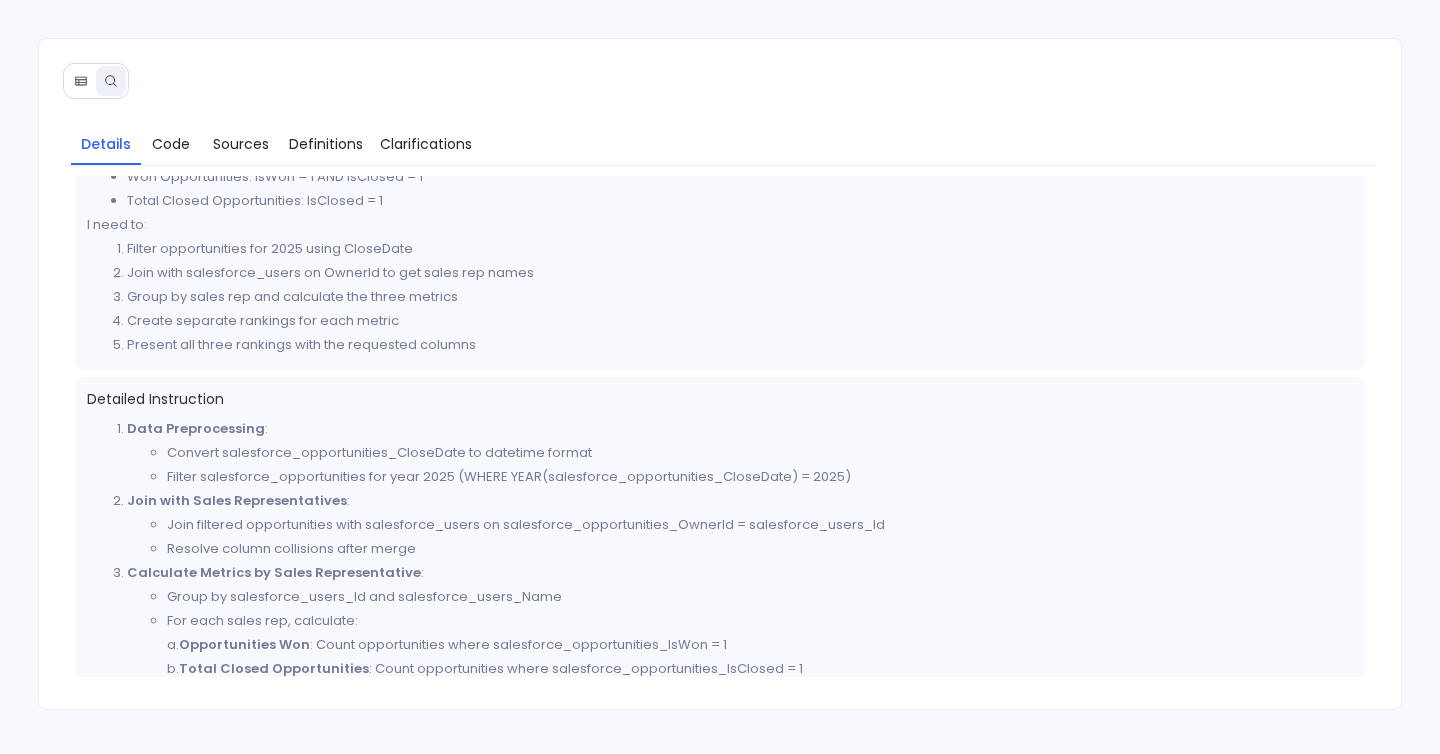 scroll, scrollTop: 639, scrollLeft: 0, axis: vertical 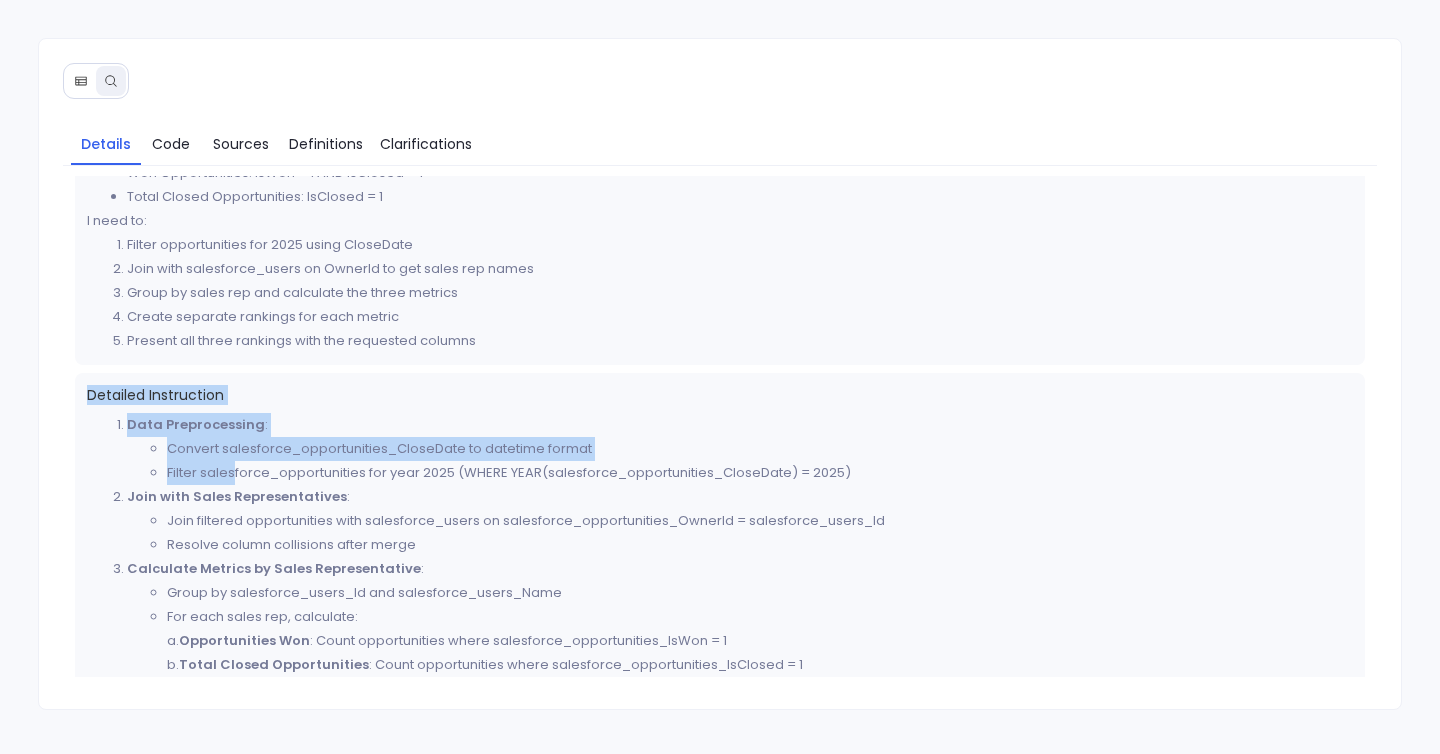 drag, startPoint x: 82, startPoint y: 393, endPoint x: 235, endPoint y: 482, distance: 177.00282 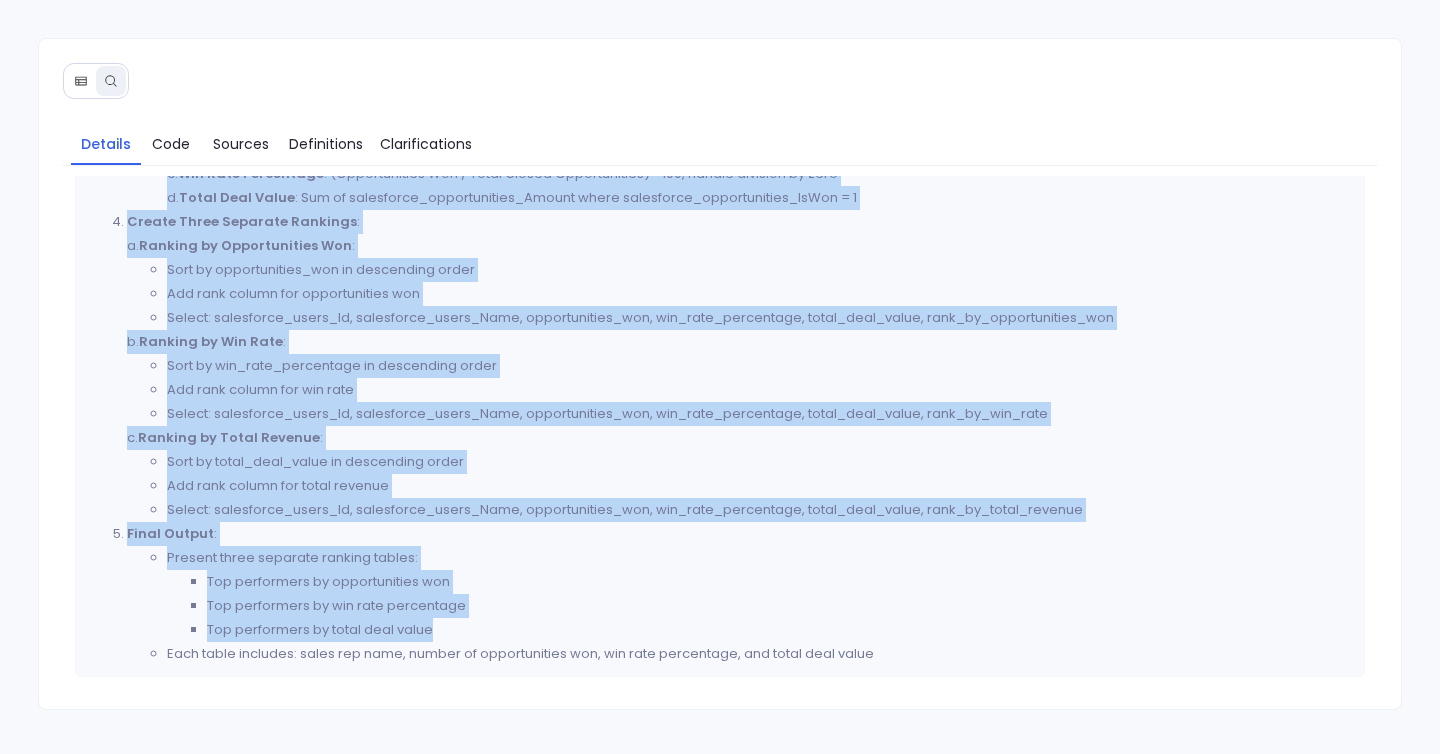 click on "Top performers by total deal value" at bounding box center [780, 630] 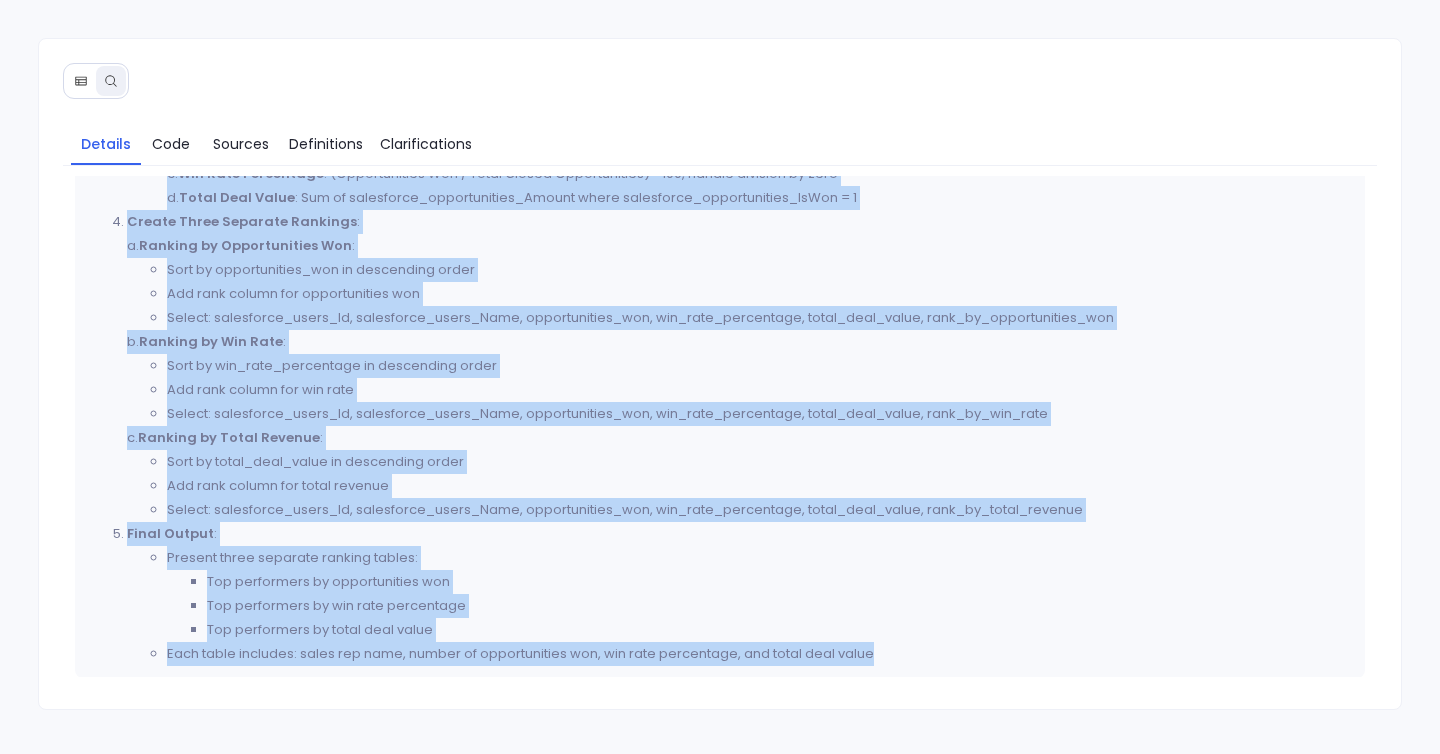 click on "Each table includes: sales rep name, number of opportunities won, win rate percentage, and total deal value" at bounding box center (760, 654) 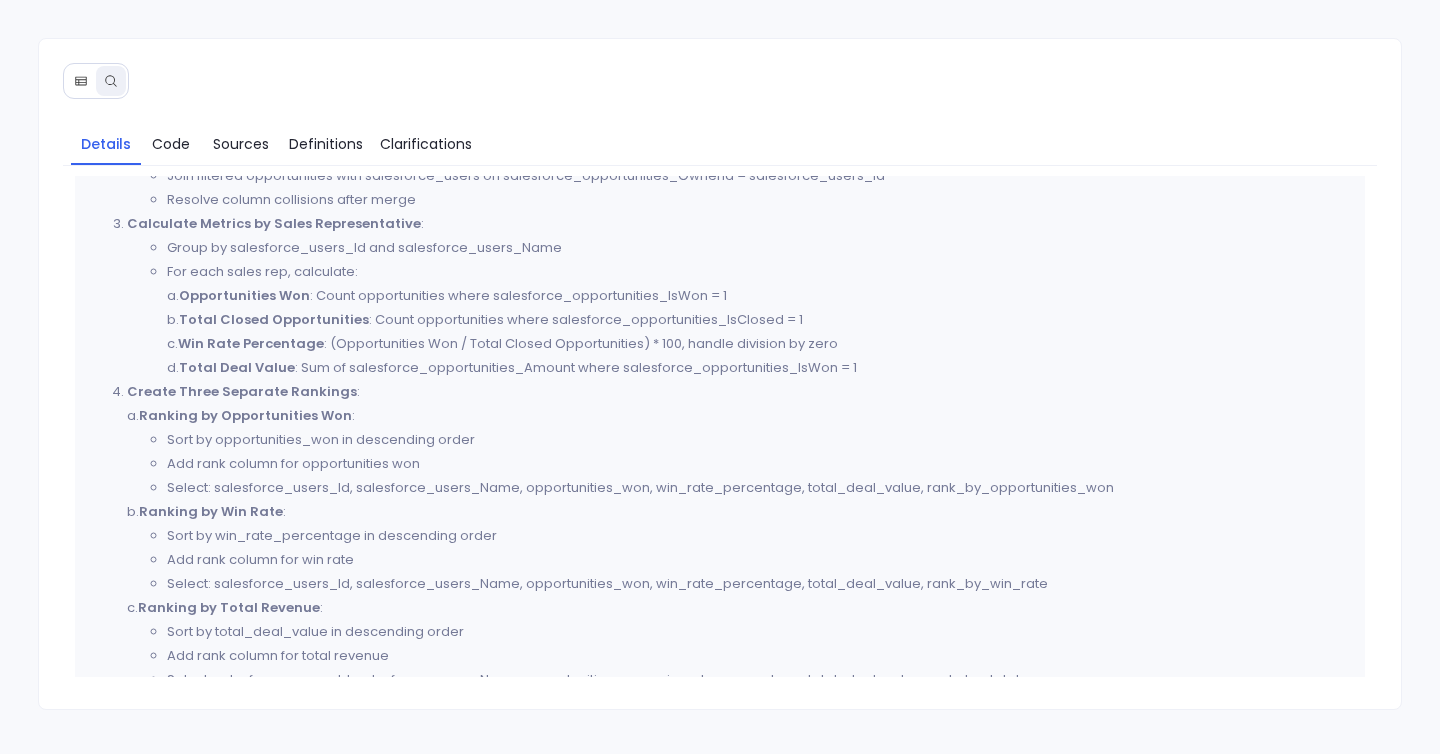 scroll, scrollTop: 981, scrollLeft: 0, axis: vertical 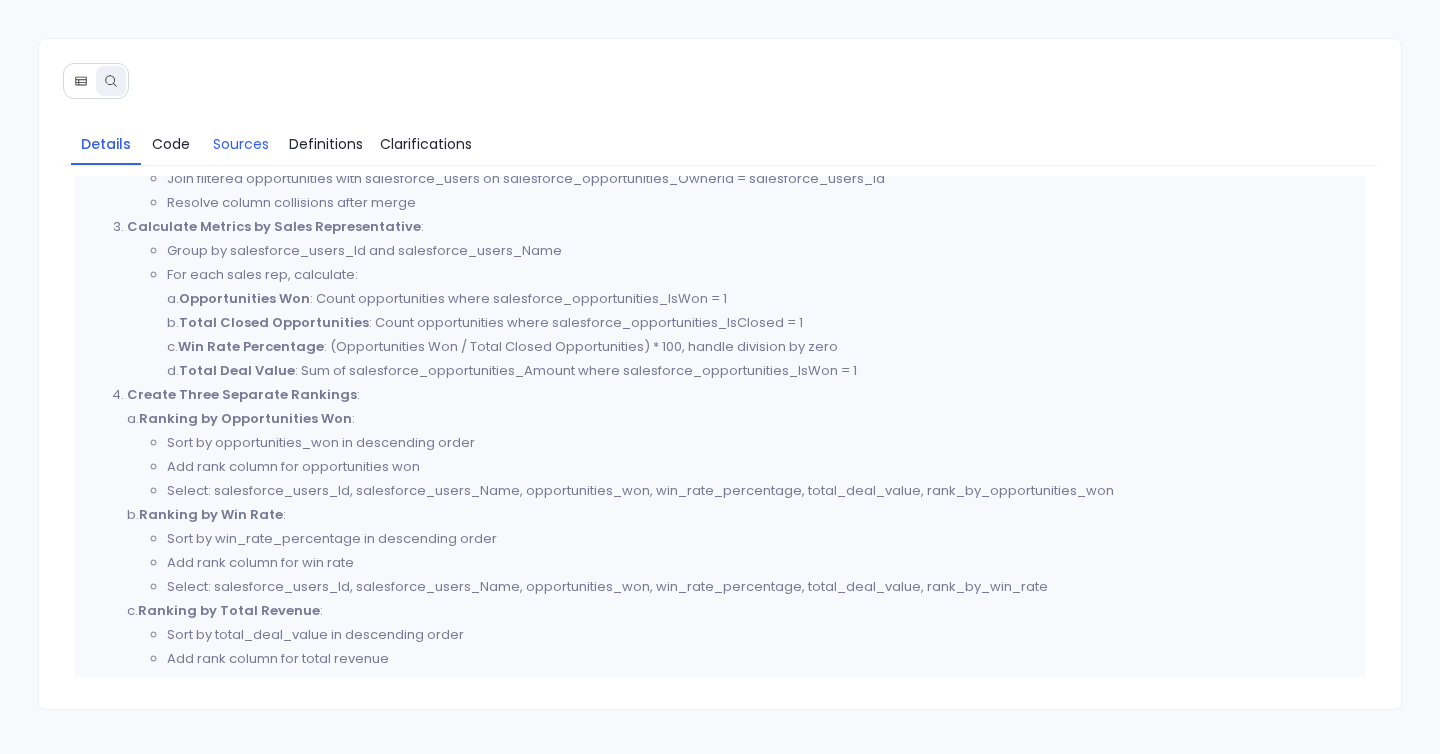 click on "Sources" at bounding box center (241, 144) 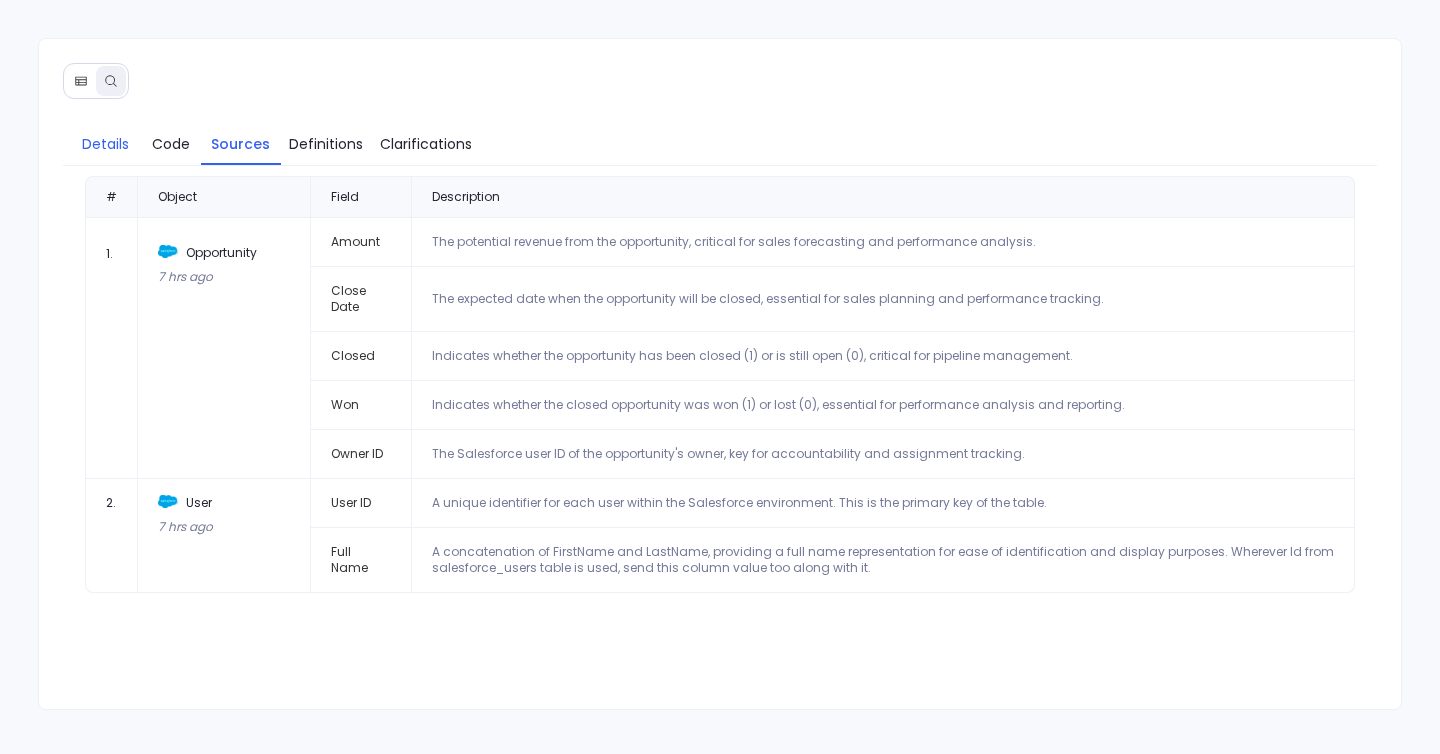 click on "Details" at bounding box center [105, 144] 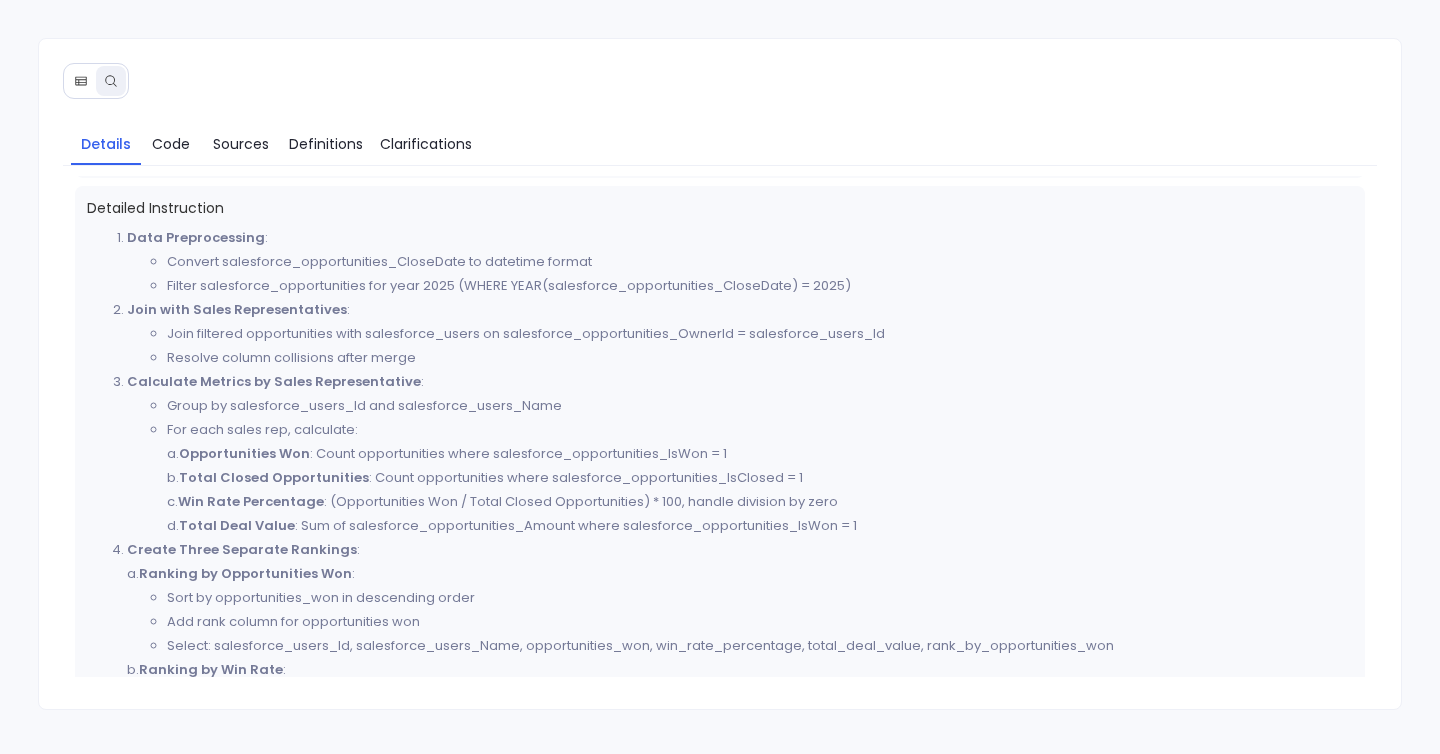 scroll, scrollTop: 819, scrollLeft: 0, axis: vertical 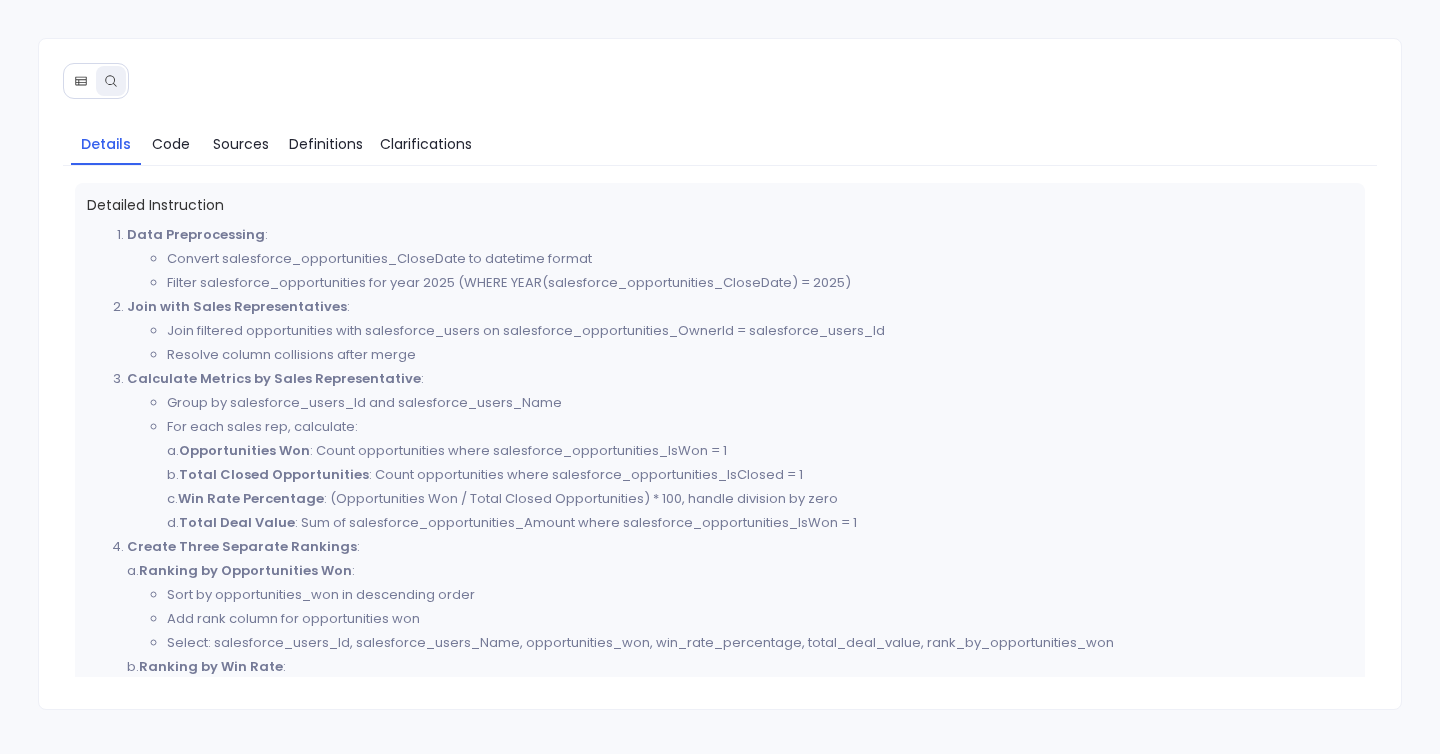 click on "Filter salesforce_opportunities for year 2025 (WHERE YEAR(salesforce_opportunities_CloseDate) = 2025)" at bounding box center [760, 283] 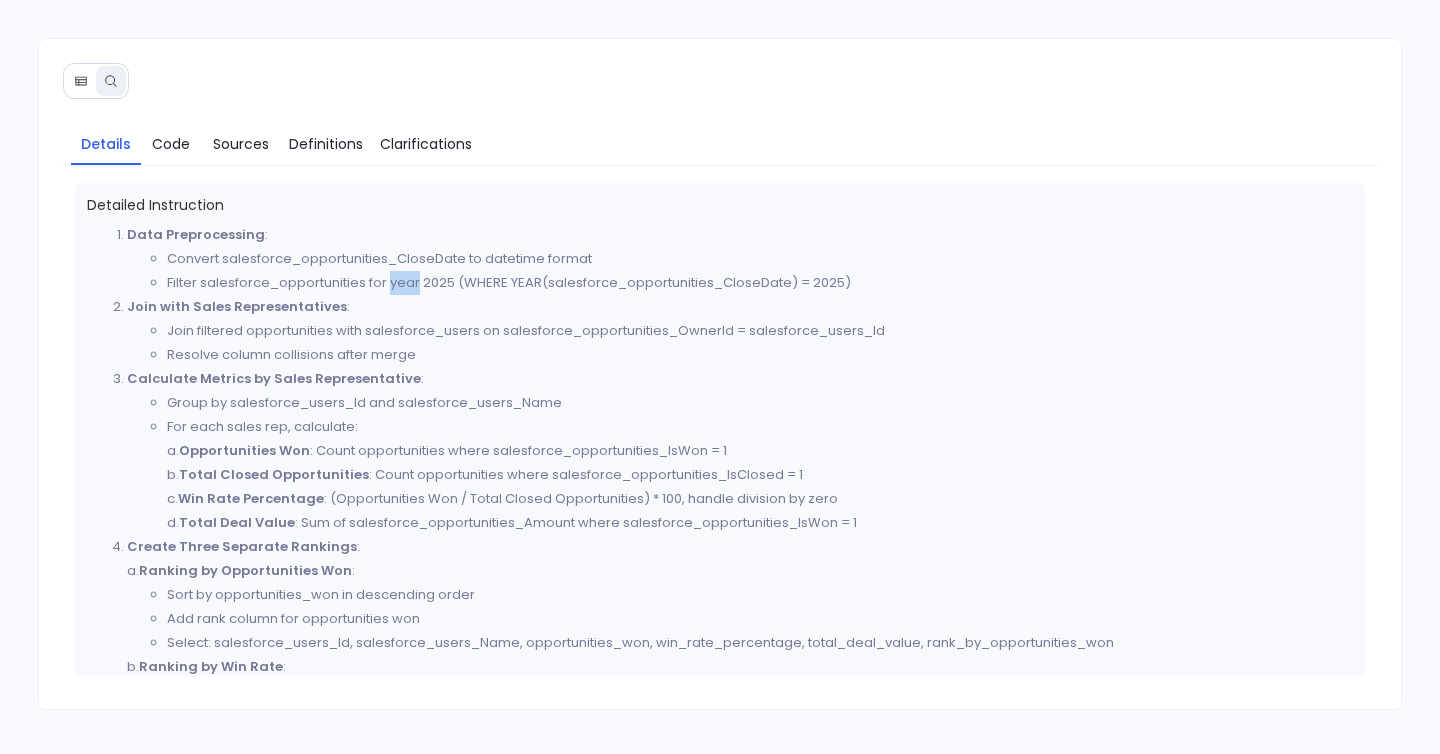 click on "Filter salesforce_opportunities for year 2025 (WHERE YEAR(salesforce_opportunities_CloseDate) = 2025)" at bounding box center [760, 283] 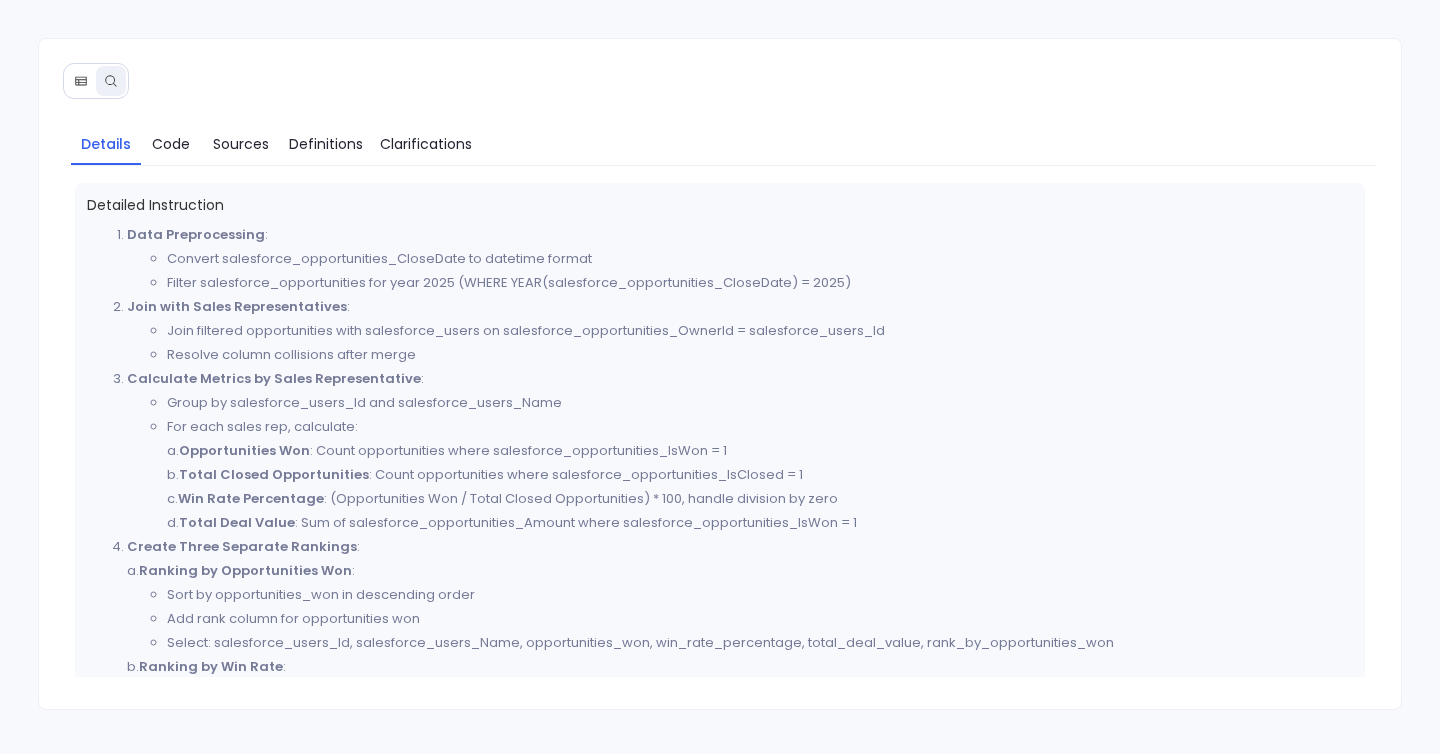 click on "Filter salesforce_opportunities for year 2025 (WHERE YEAR(salesforce_opportunities_CloseDate) = 2025)" at bounding box center (760, 283) 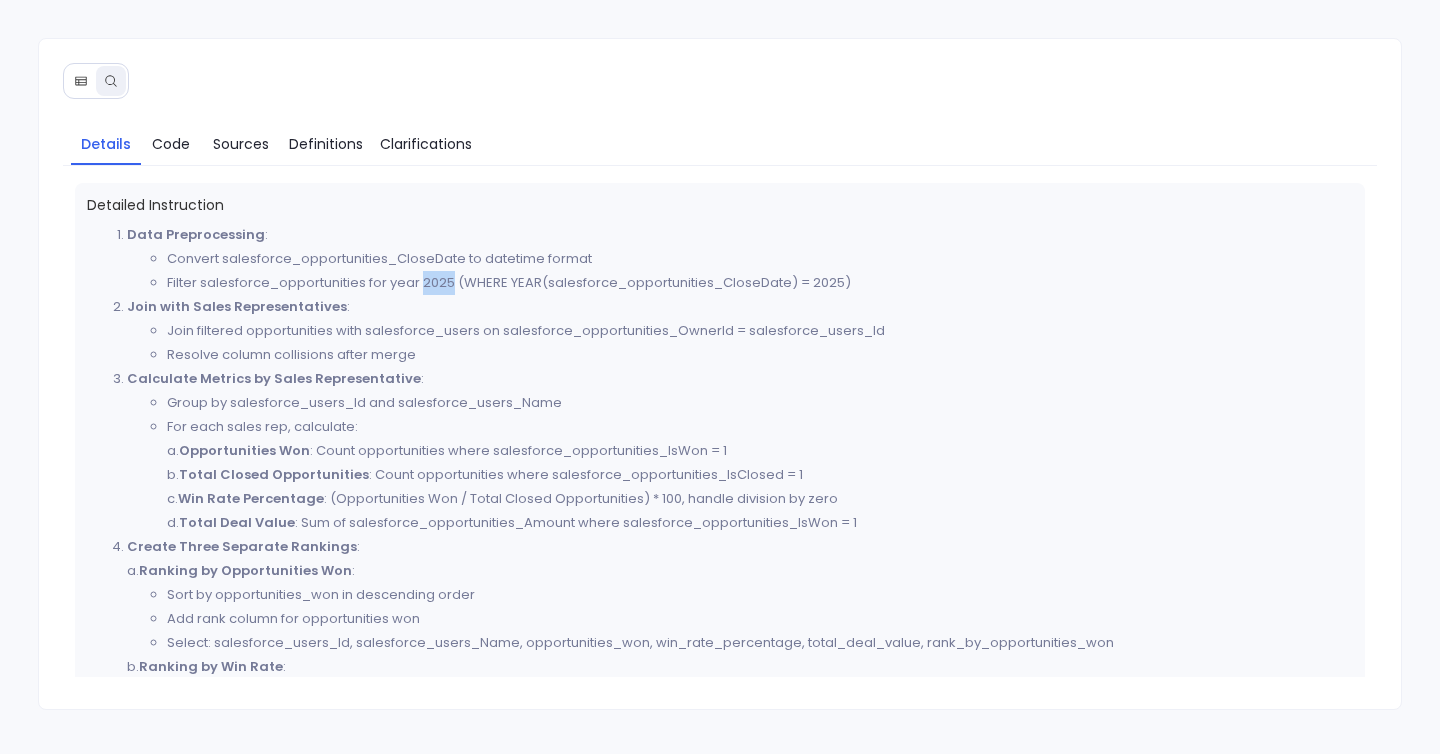 click on "Filter salesforce_opportunities for year 2025 (WHERE YEAR(salesforce_opportunities_CloseDate) = 2025)" at bounding box center [760, 283] 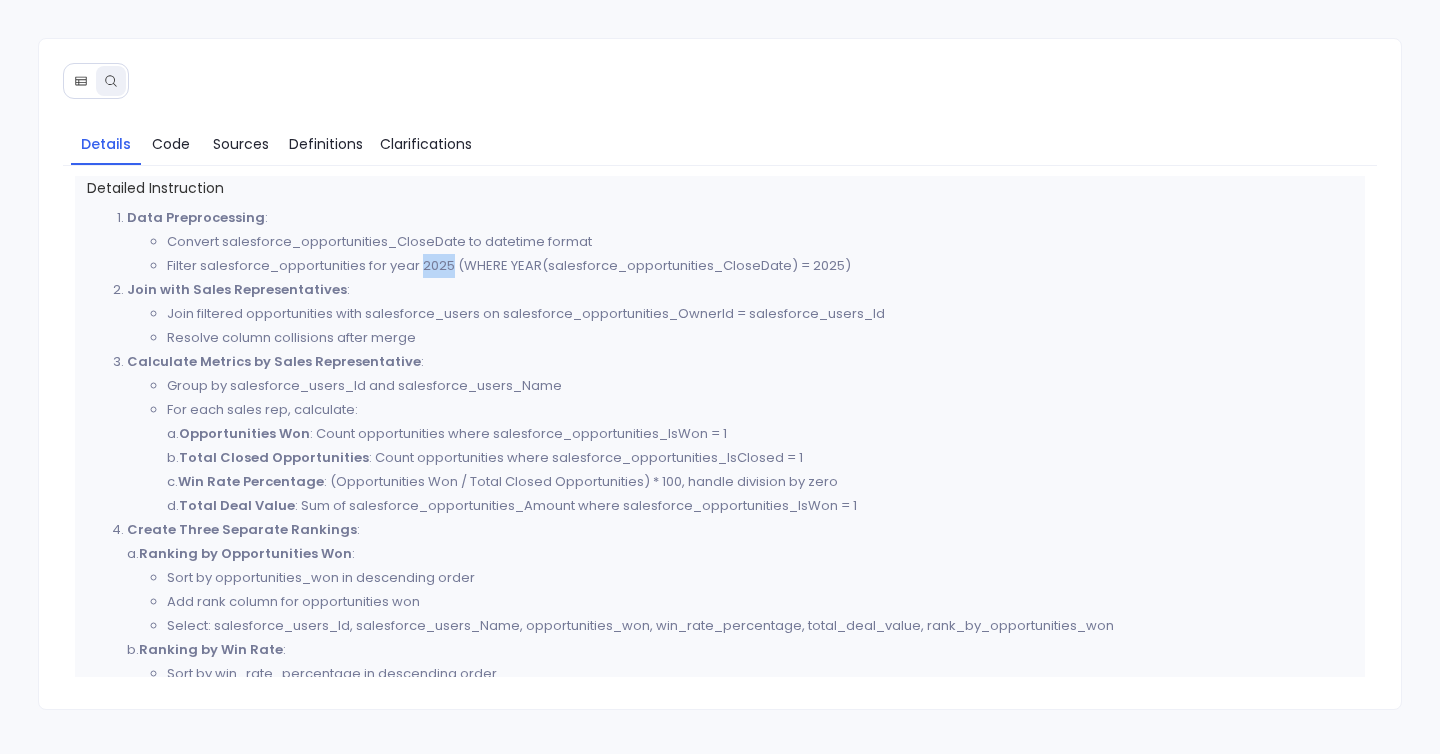 scroll, scrollTop: 843, scrollLeft: 0, axis: vertical 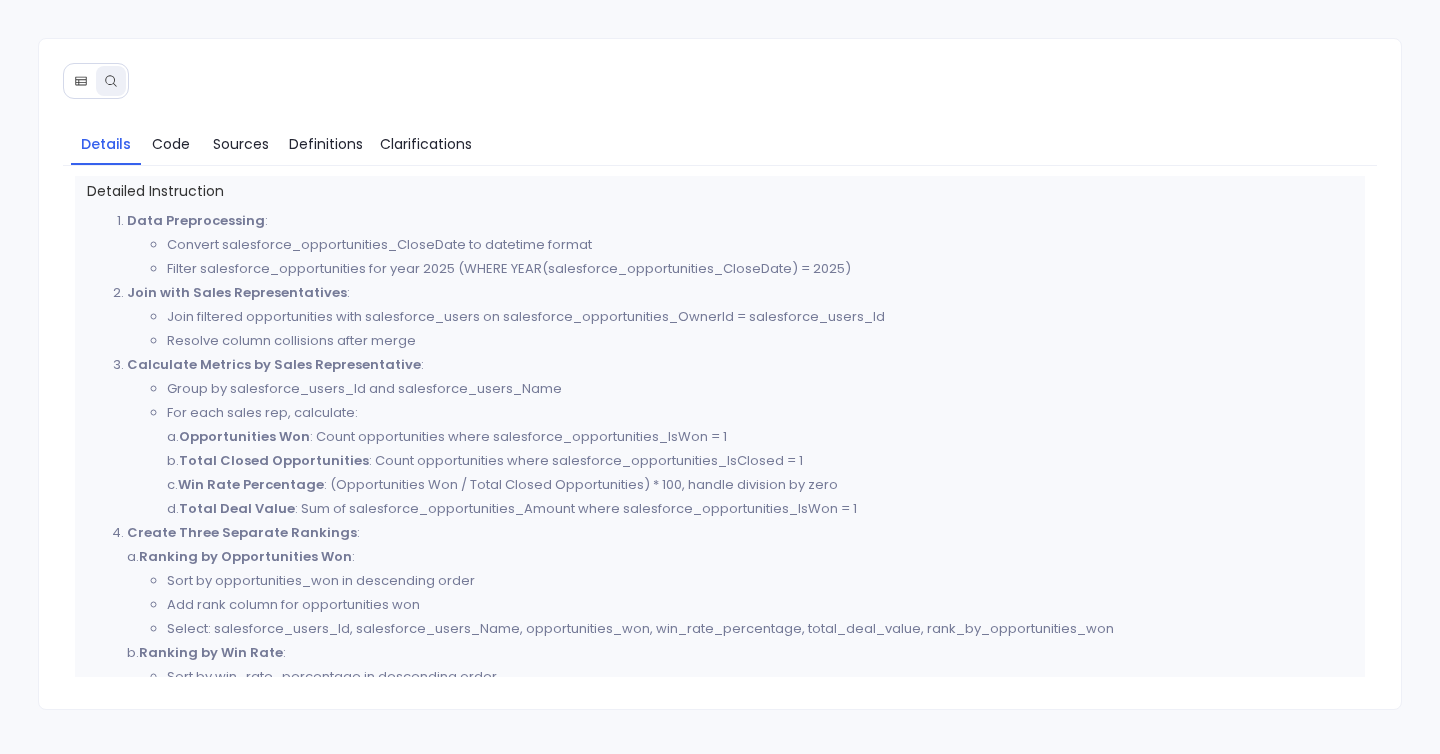 click on "Filter salesforce_opportunities for year 2025 (WHERE YEAR(salesforce_opportunities_CloseDate) = 2025)" at bounding box center [760, 269] 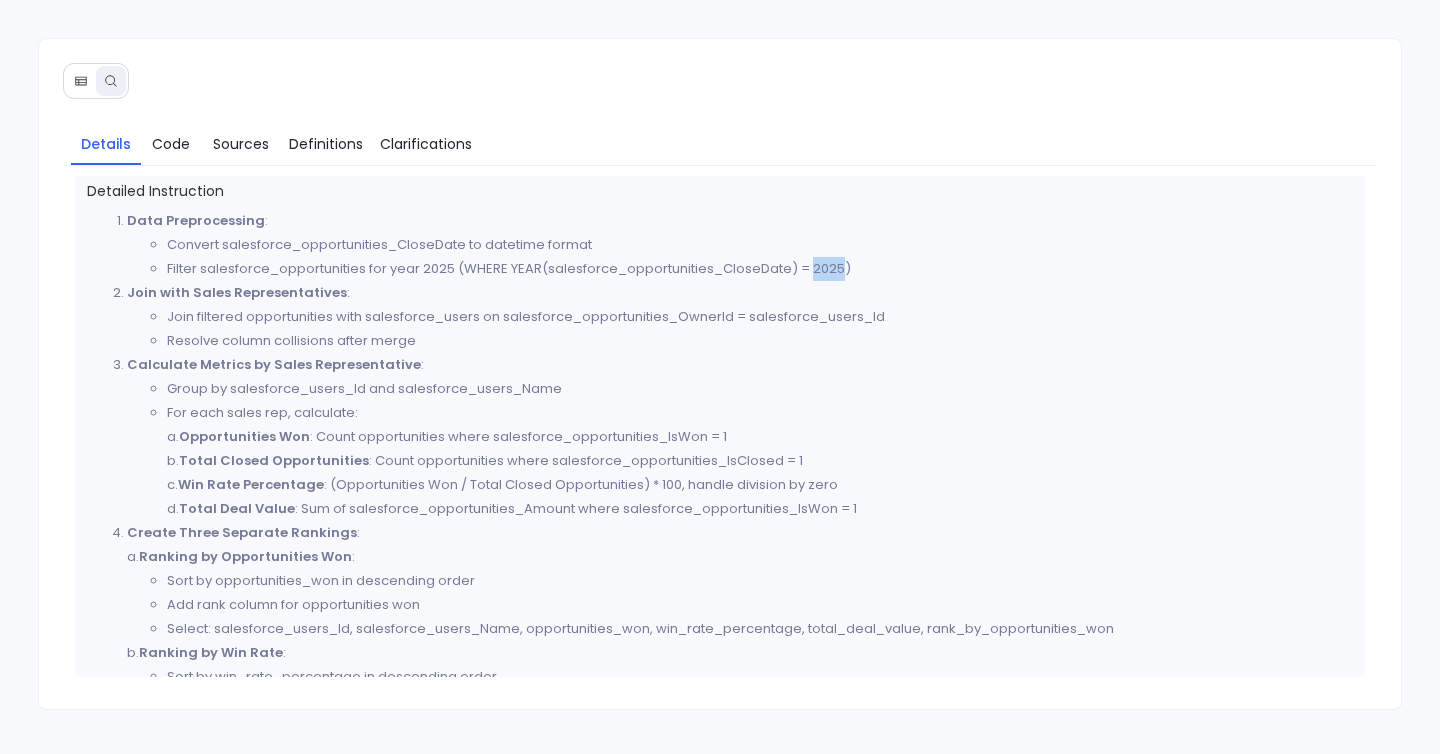 click on "Filter salesforce_opportunities for year 2025 (WHERE YEAR(salesforce_opportunities_CloseDate) = 2025)" at bounding box center [760, 269] 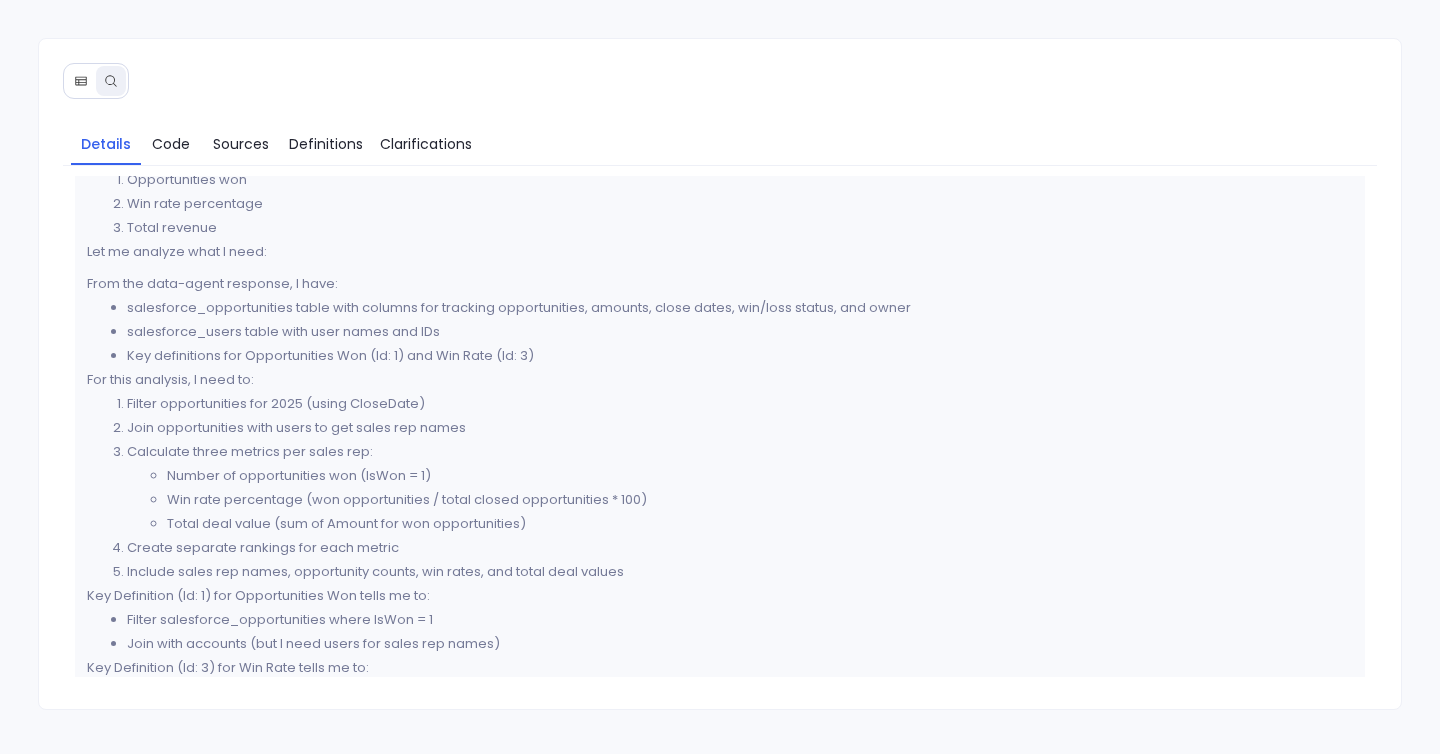 scroll, scrollTop: 0, scrollLeft: 0, axis: both 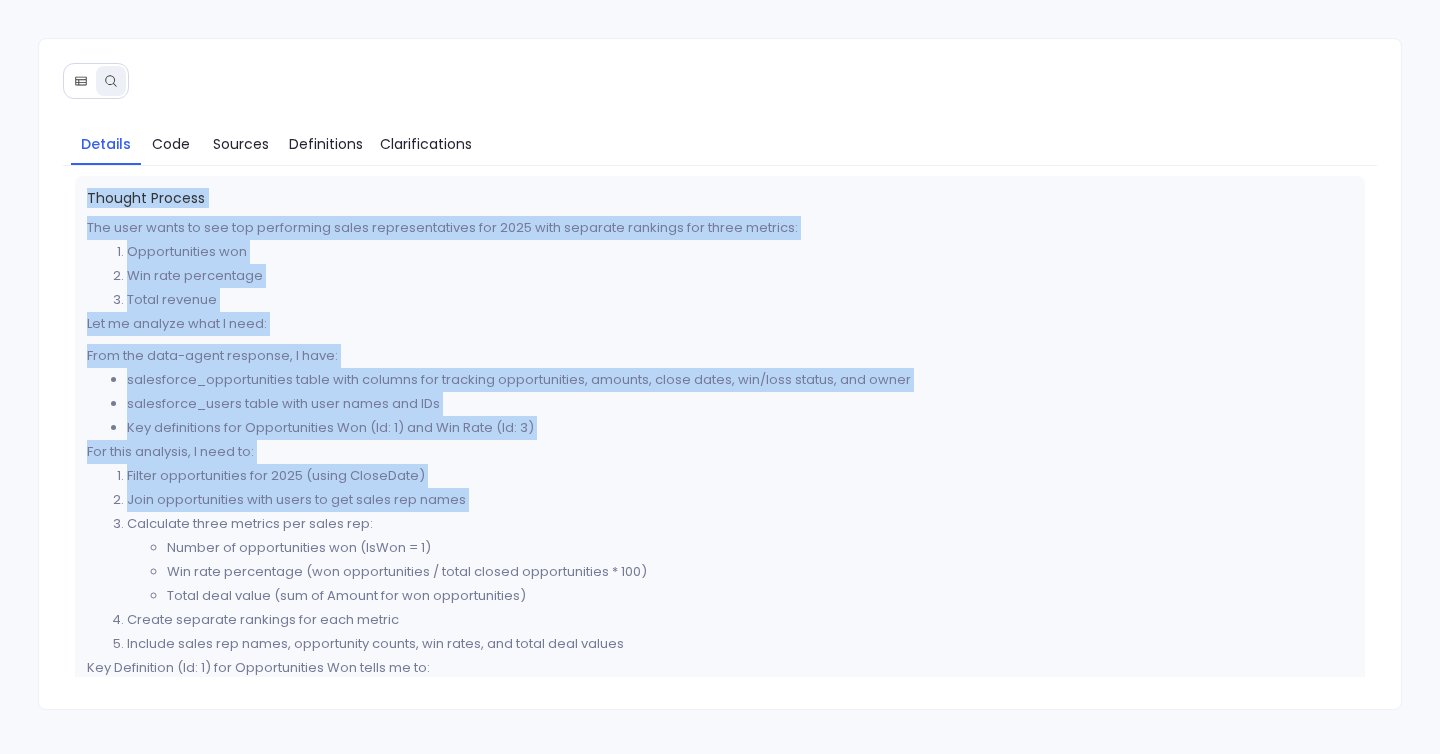 drag, startPoint x: 82, startPoint y: 193, endPoint x: 399, endPoint y: 527, distance: 460.48343 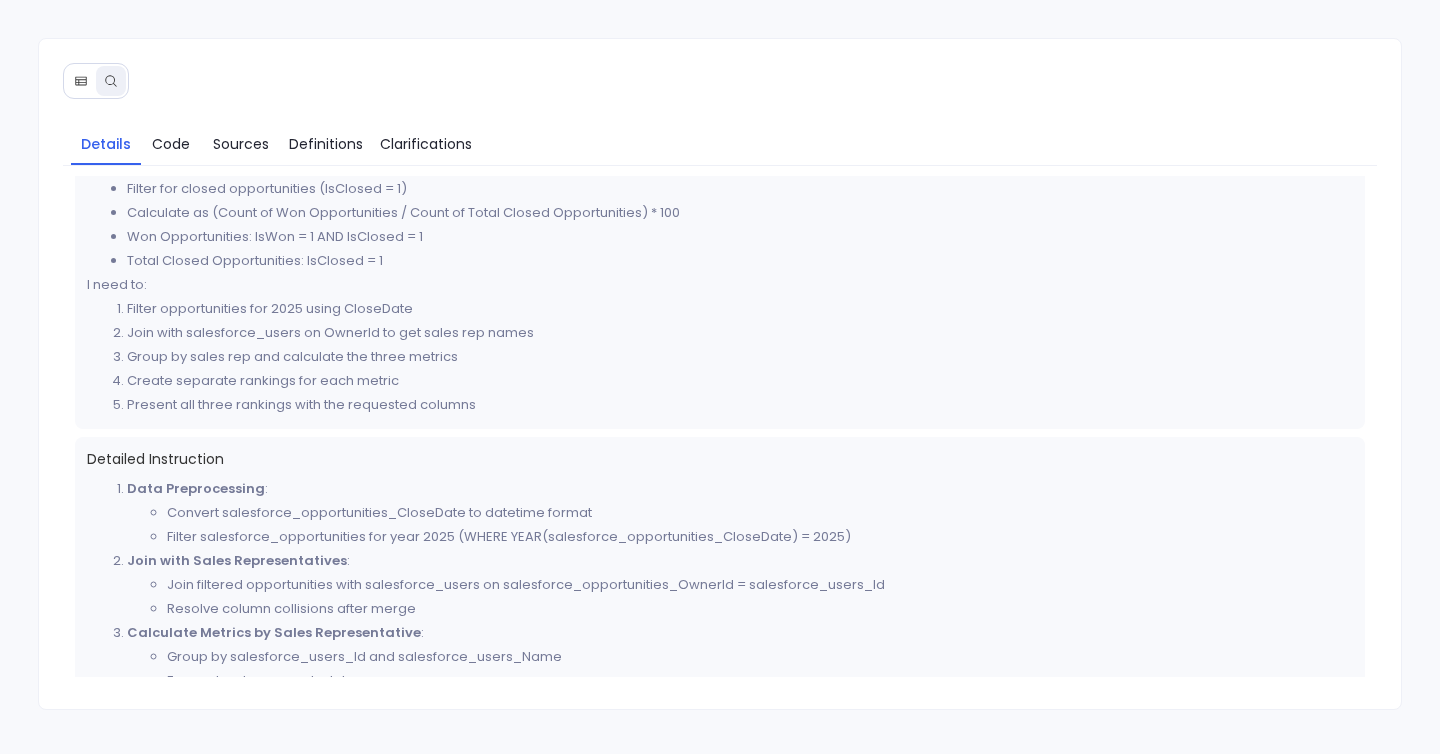 scroll, scrollTop: 620, scrollLeft: 0, axis: vertical 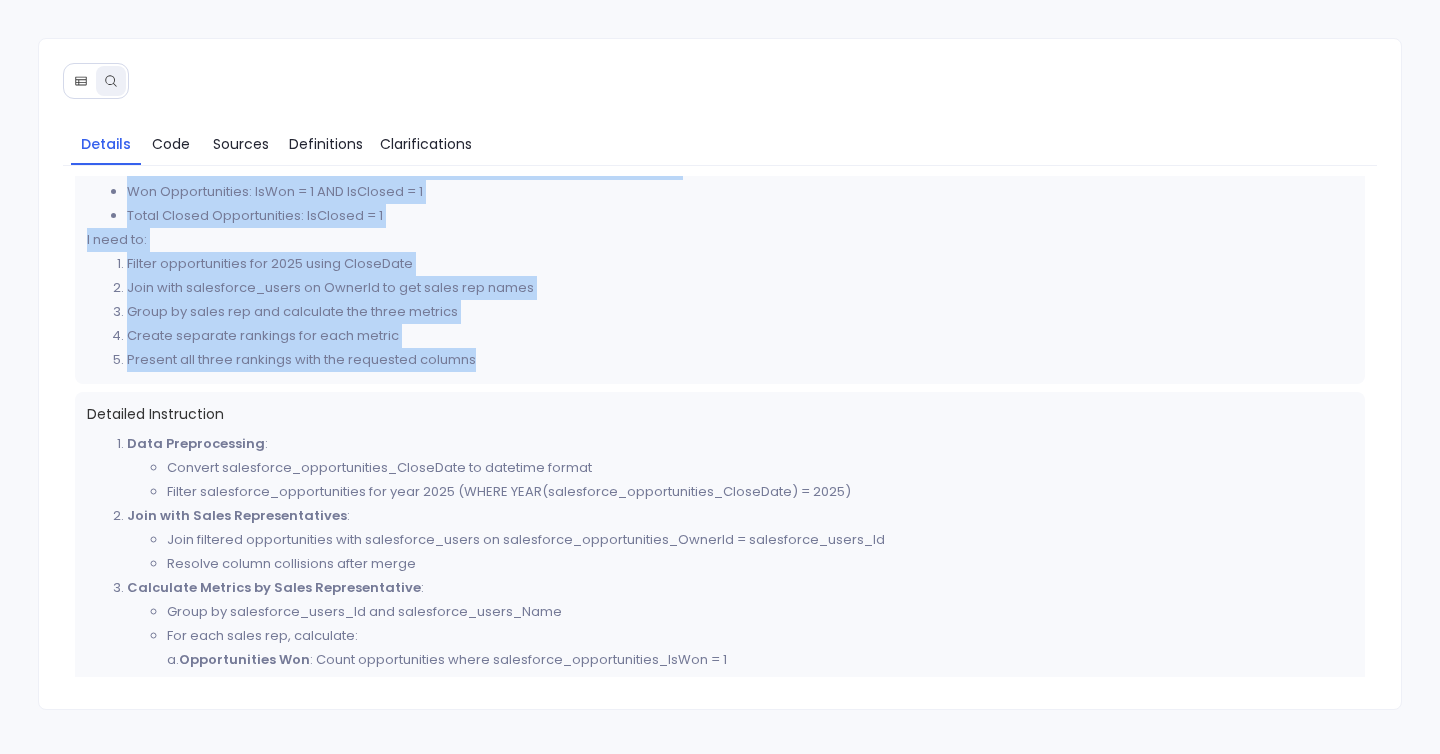 click on "Present all three rankings with the requested columns" at bounding box center [740, 360] 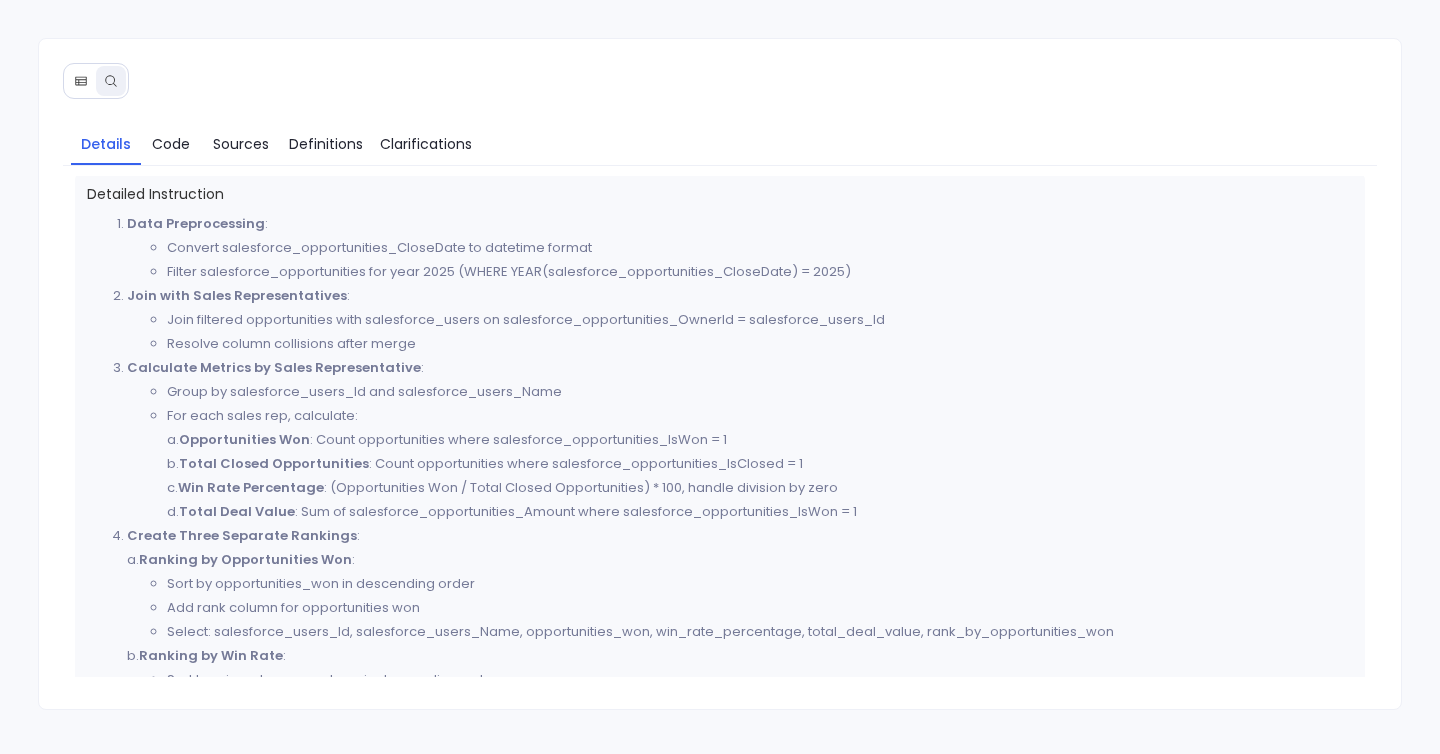 scroll, scrollTop: 929, scrollLeft: 0, axis: vertical 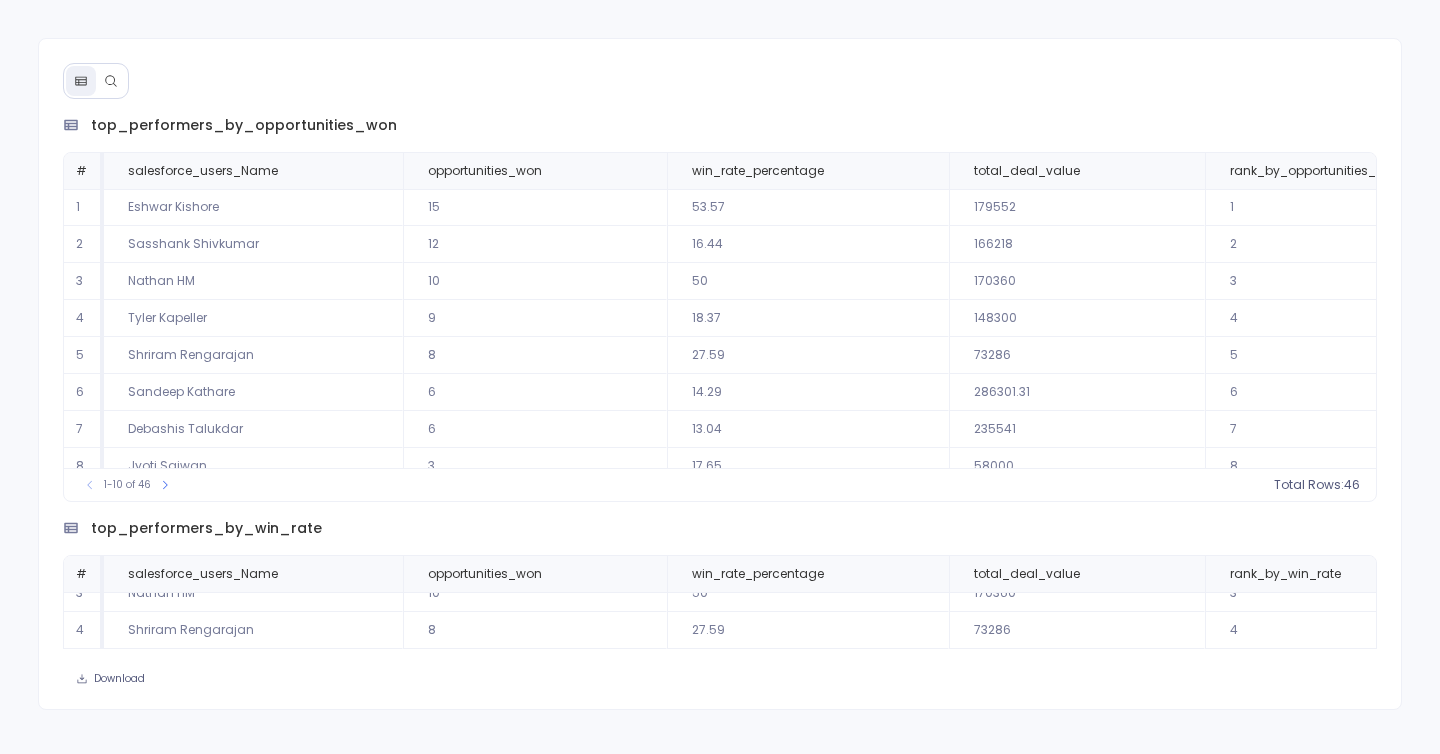 click at bounding box center (111, 81) 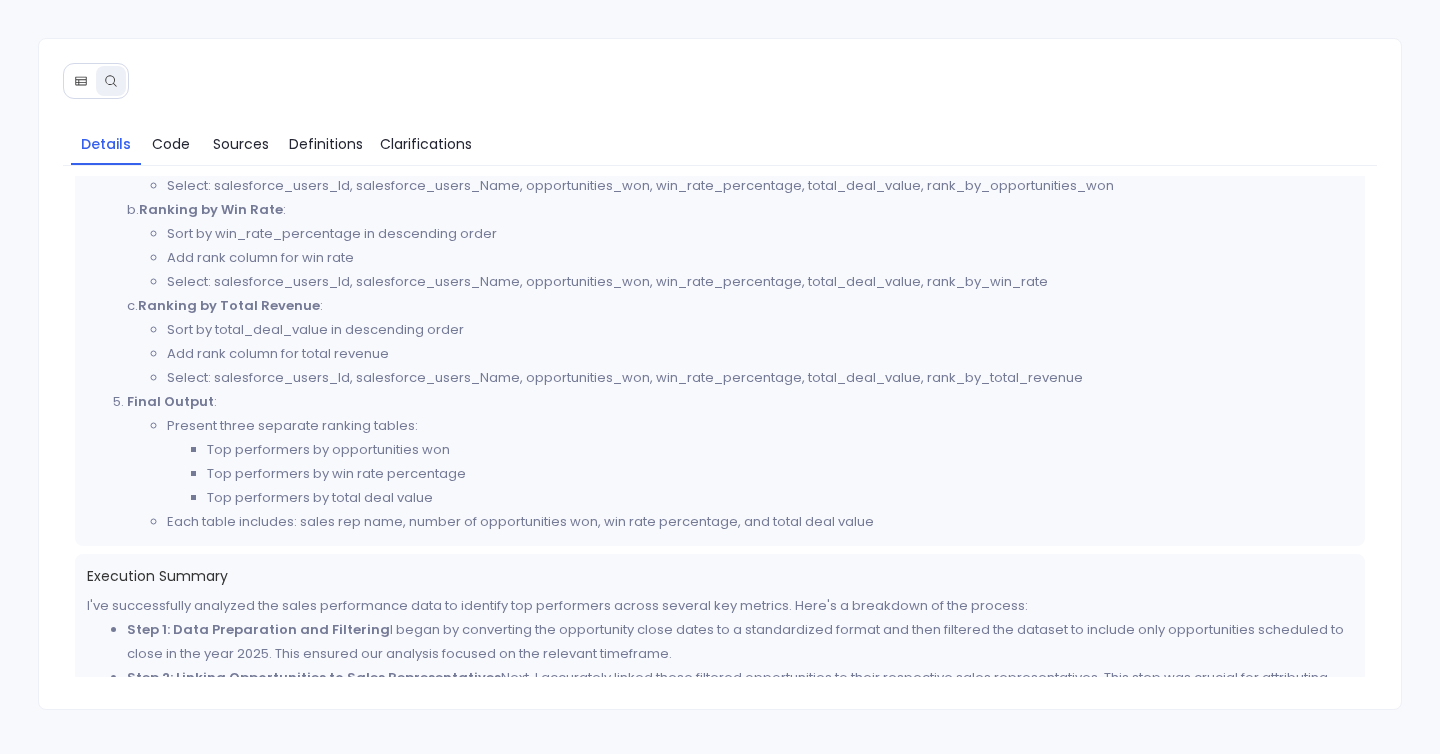 scroll, scrollTop: 1288, scrollLeft: 0, axis: vertical 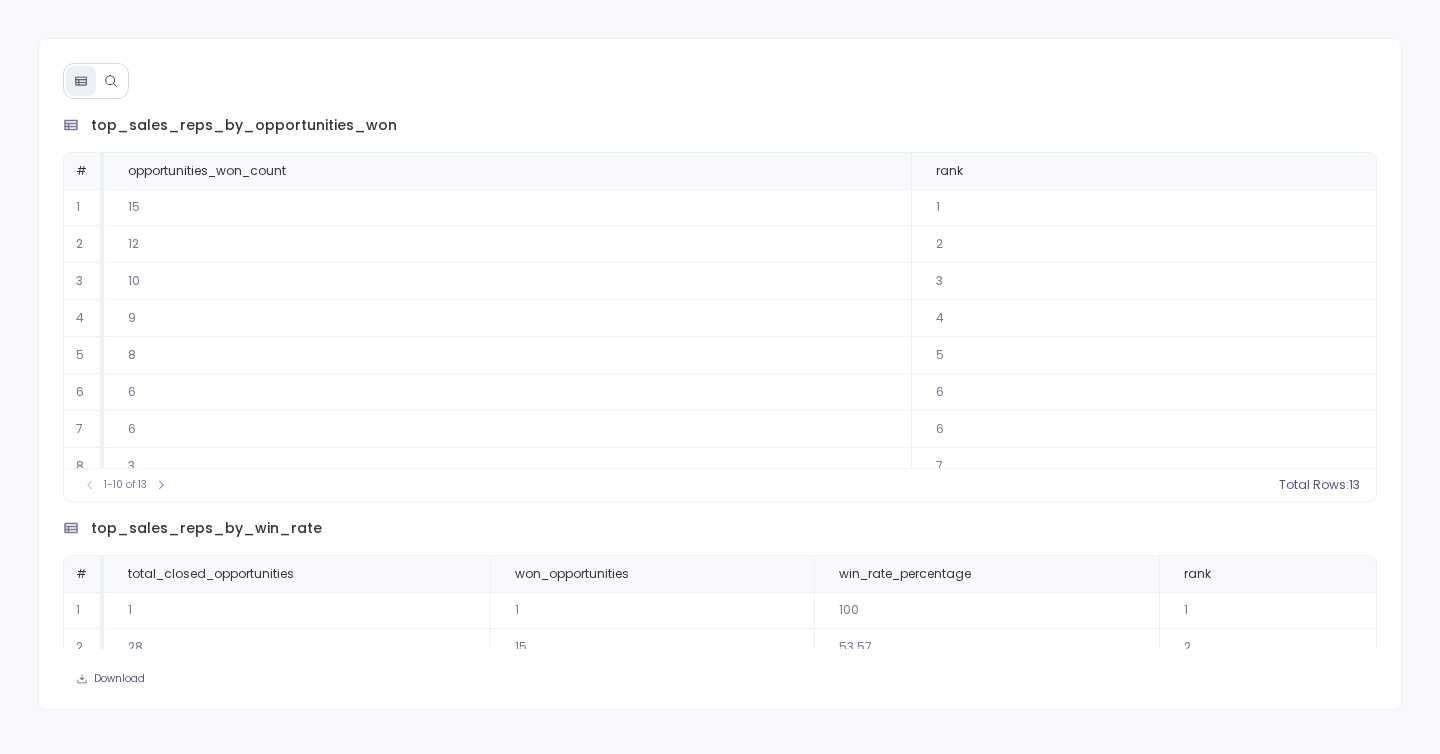 click at bounding box center (111, 81) 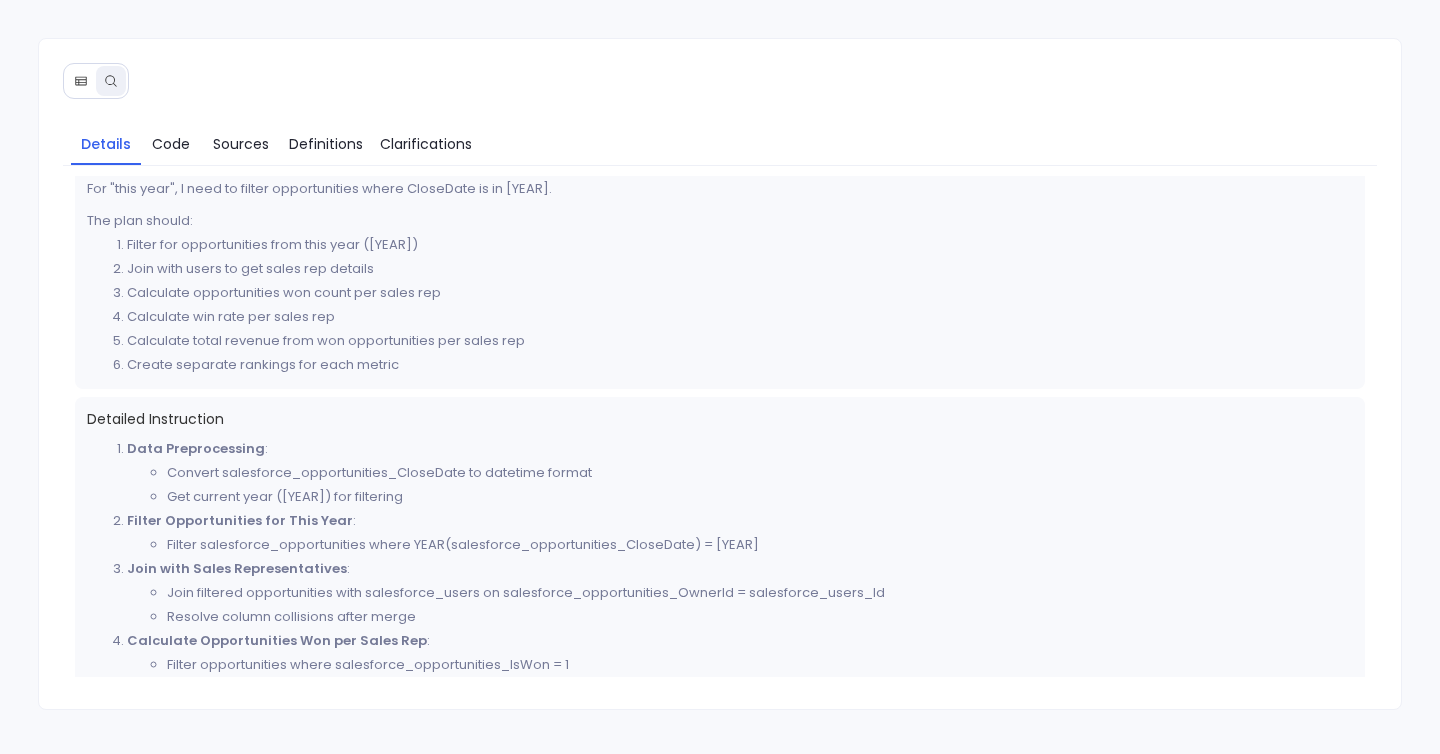 scroll, scrollTop: 418, scrollLeft: 0, axis: vertical 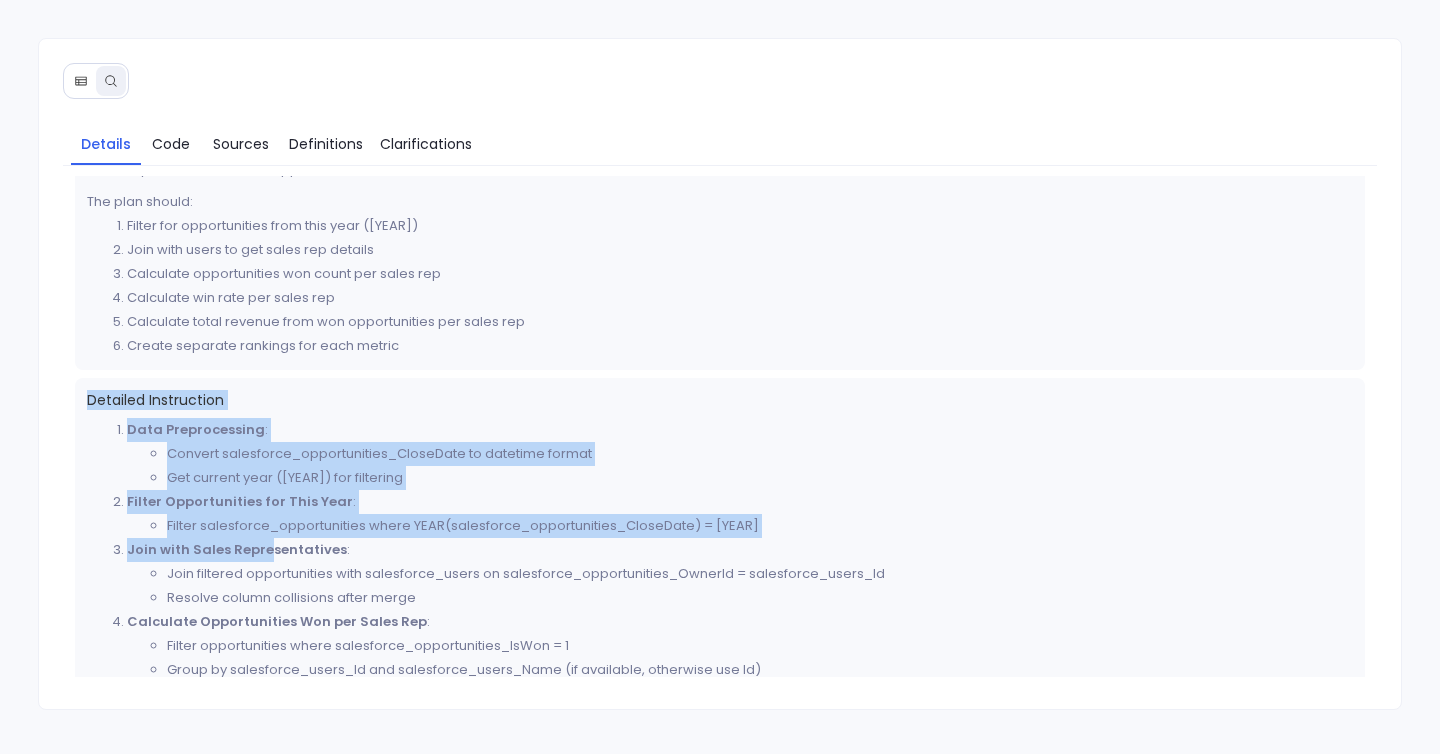 drag, startPoint x: 80, startPoint y: 393, endPoint x: 267, endPoint y: 550, distance: 244.16797 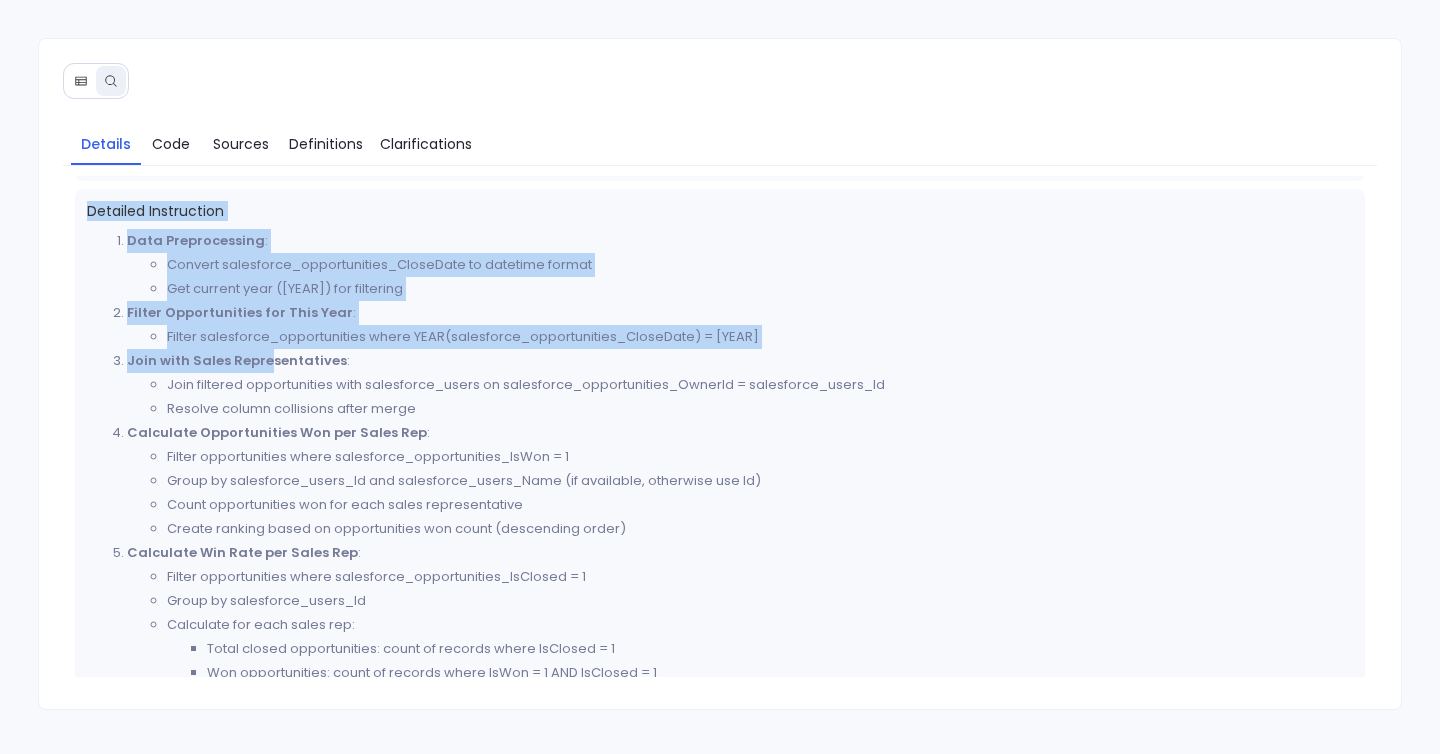 scroll, scrollTop: 1010, scrollLeft: 0, axis: vertical 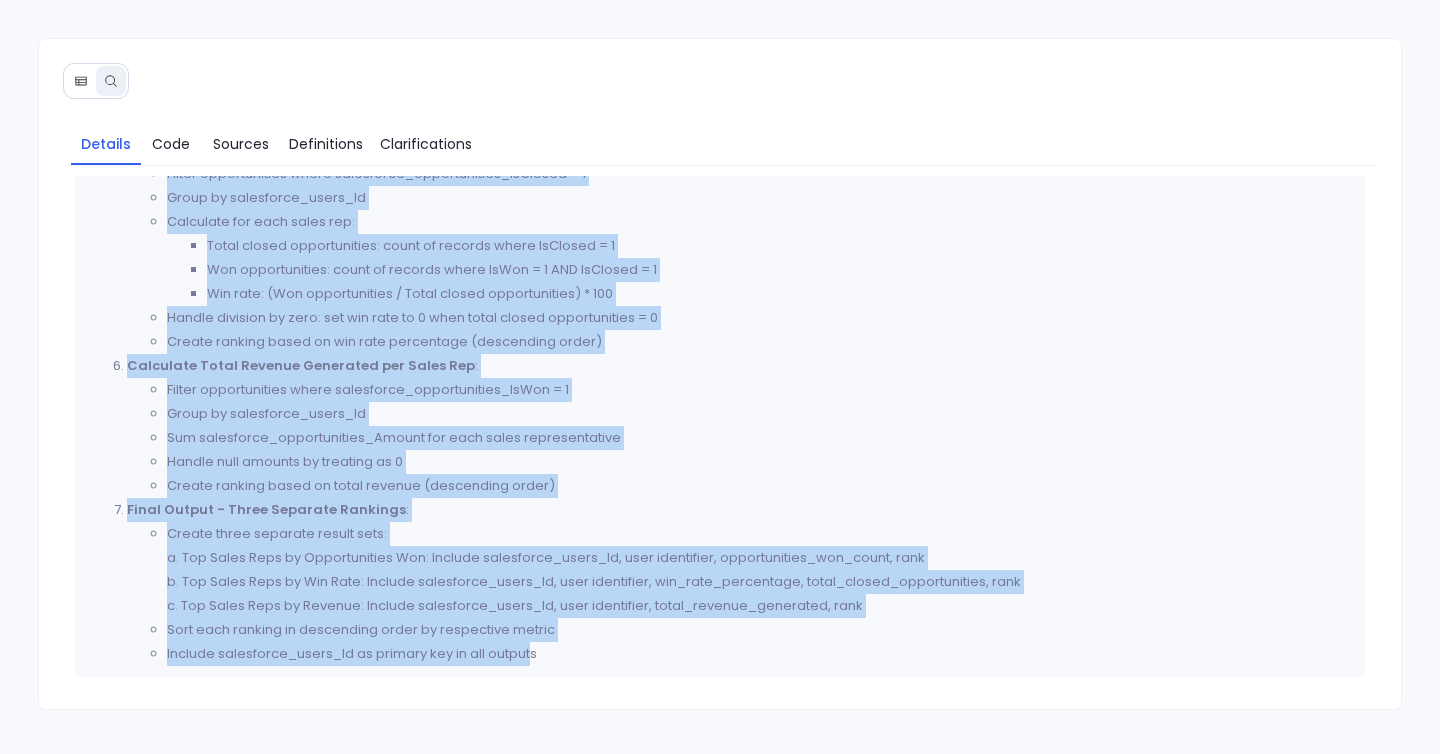click on "Include salesforce_users_Id as primary key in all outputs" at bounding box center (760, 654) 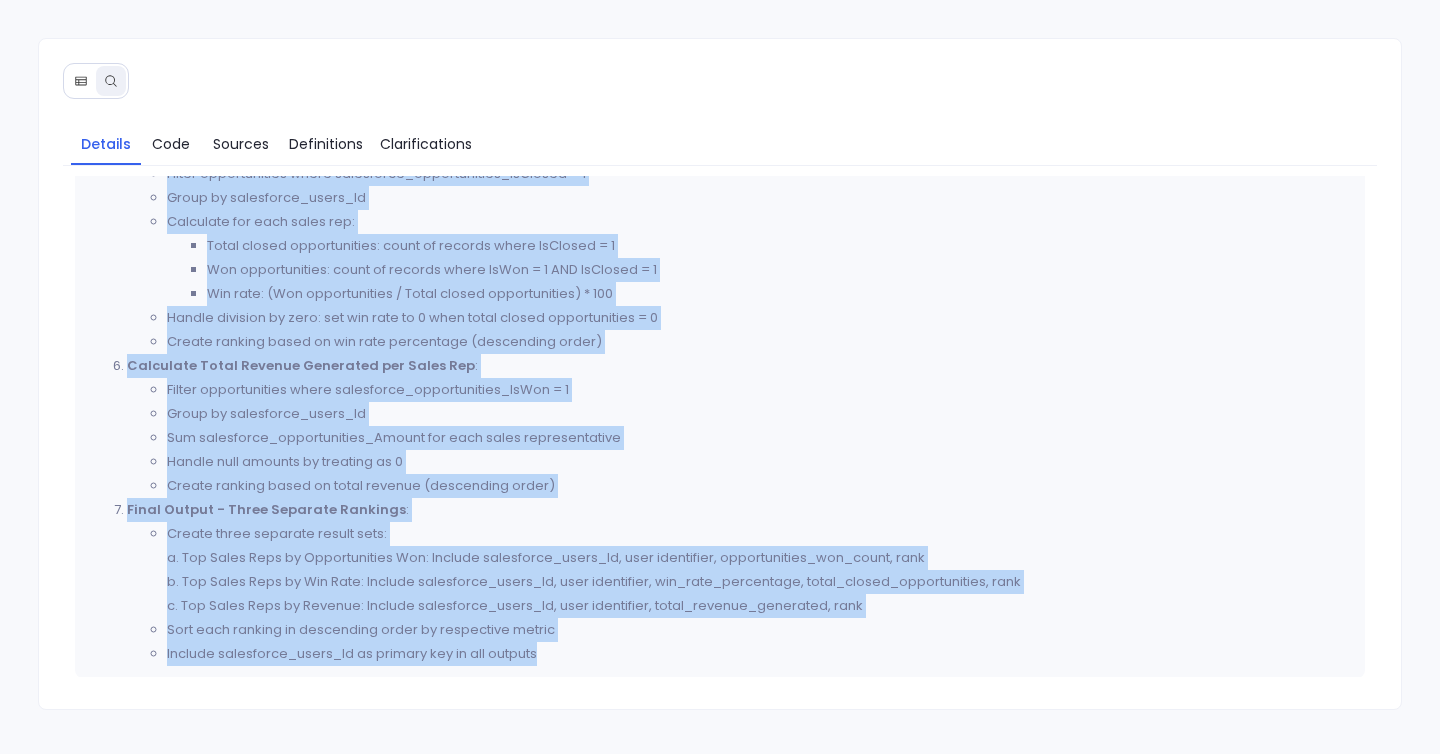 click on "Include salesforce_users_Id as primary key in all outputs" at bounding box center [760, 654] 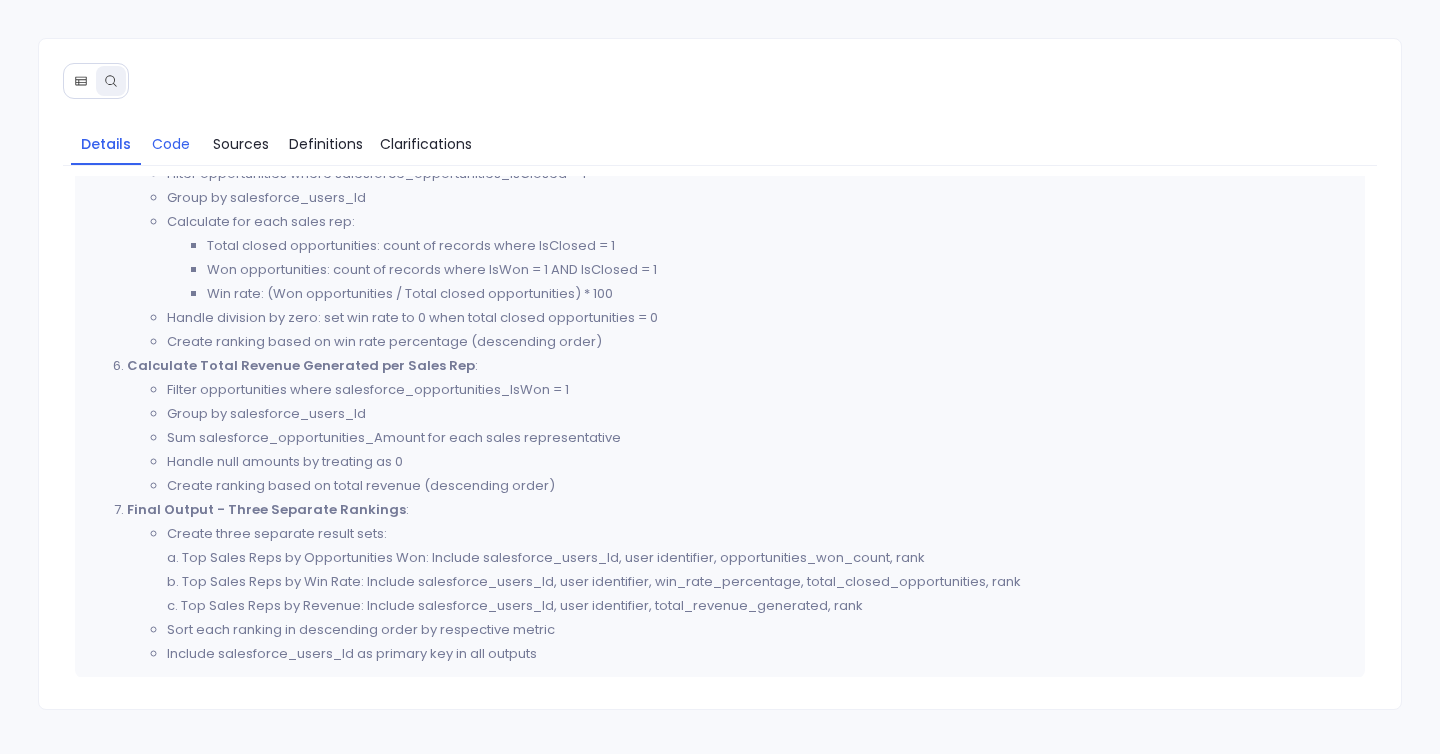 click on "Code" at bounding box center (171, 144) 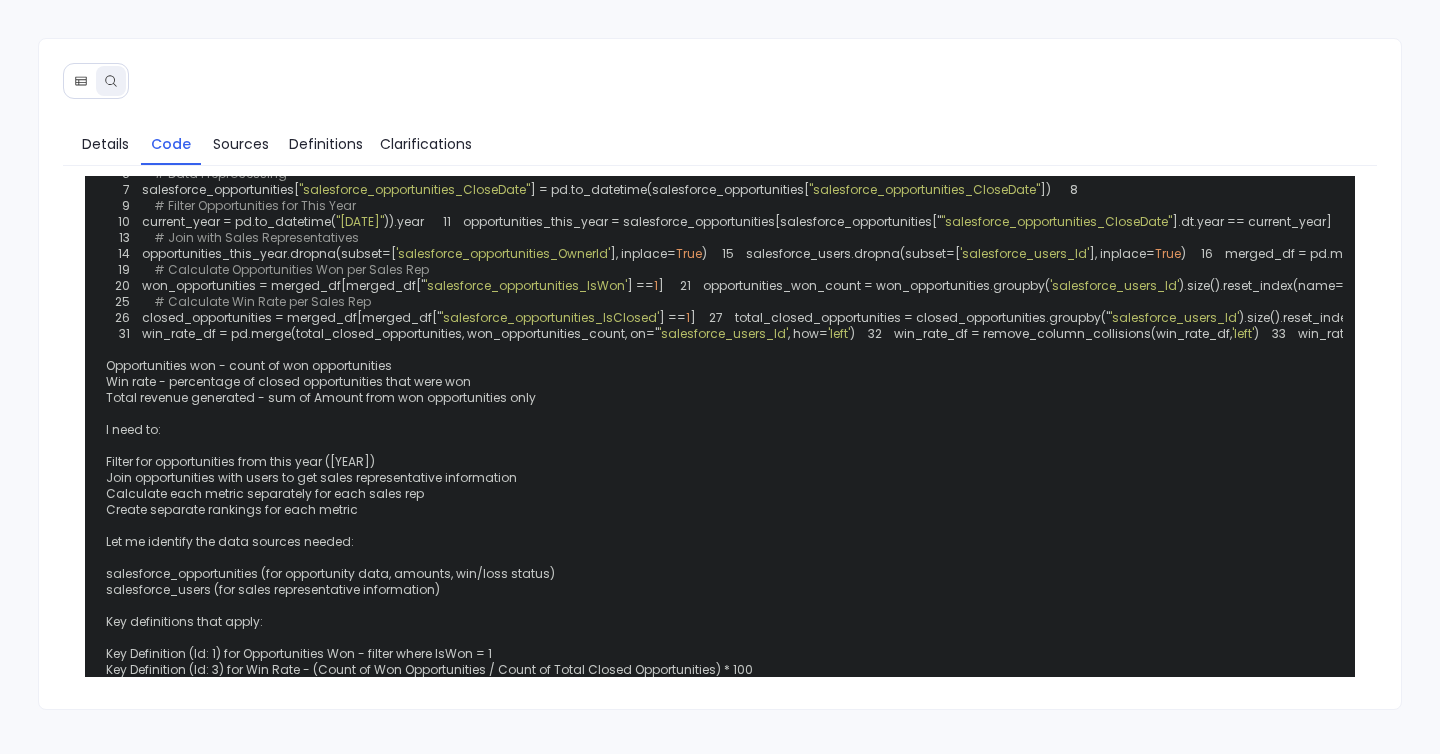 scroll, scrollTop: 0, scrollLeft: 0, axis: both 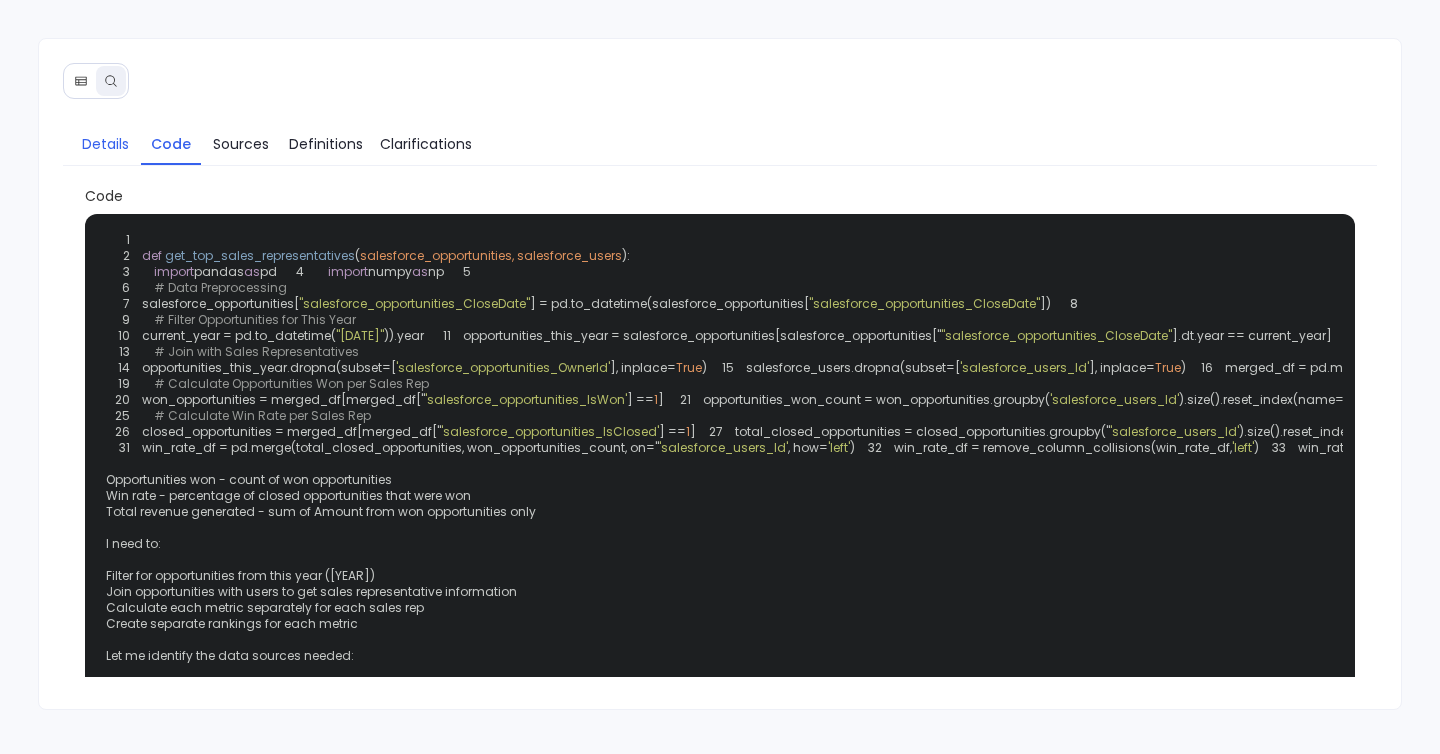 click on "Details" at bounding box center (105, 144) 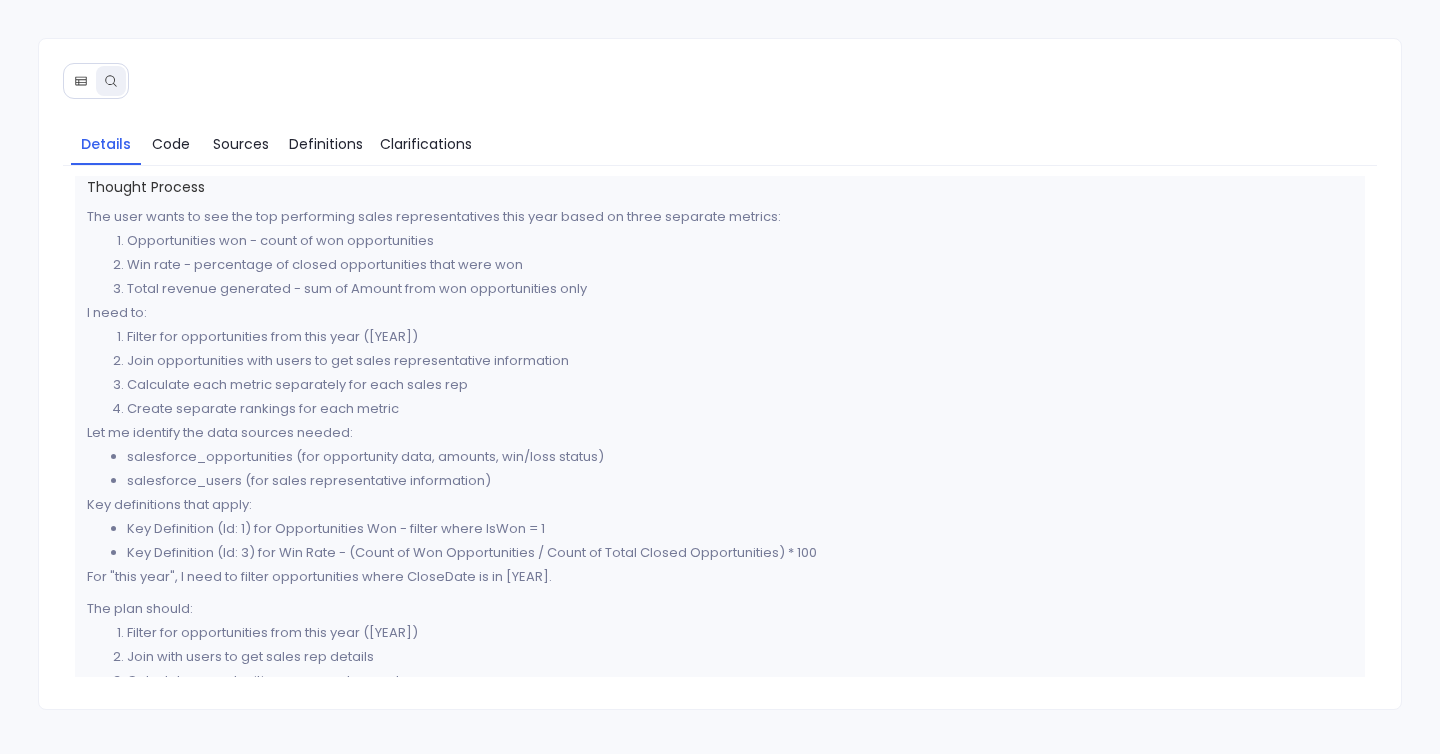 scroll, scrollTop: 0, scrollLeft: 0, axis: both 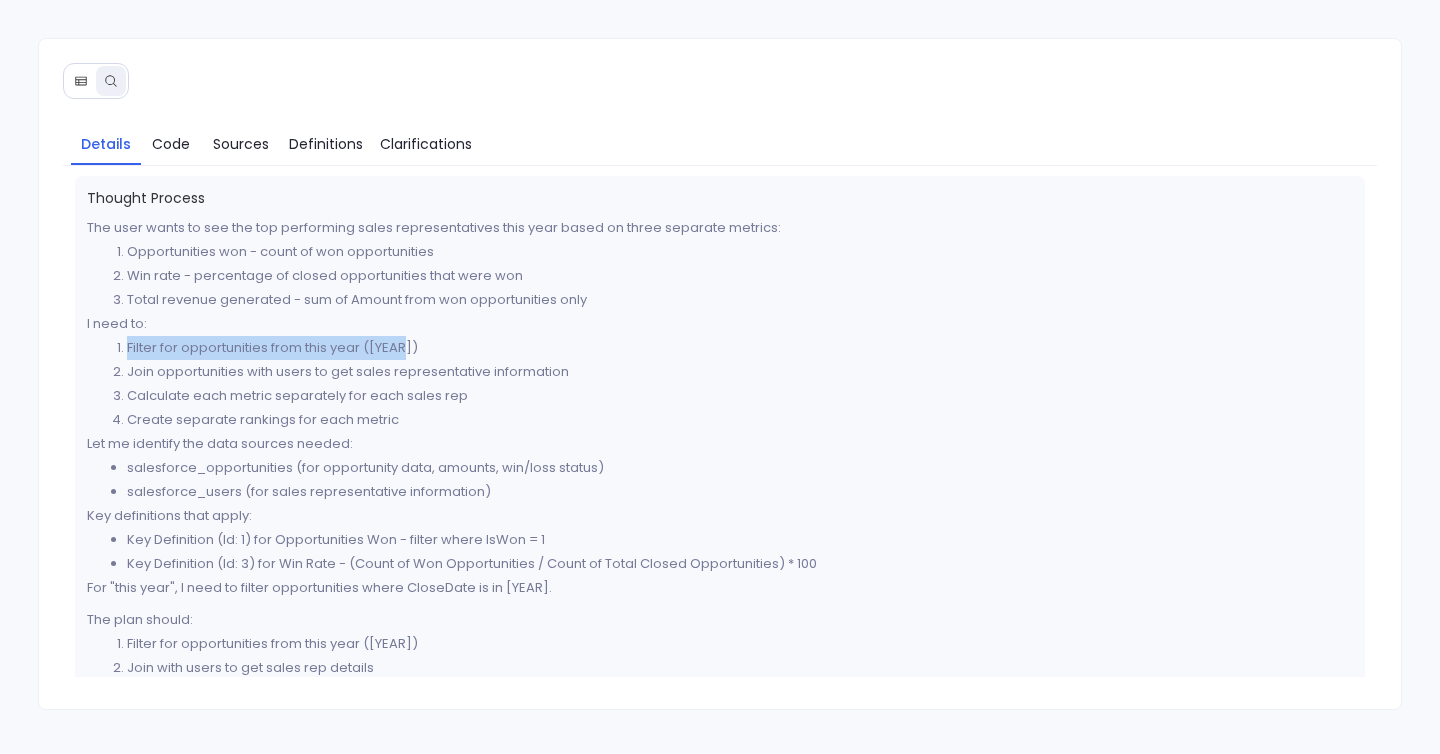 drag, startPoint x: 127, startPoint y: 347, endPoint x: 426, endPoint y: 346, distance: 299.00168 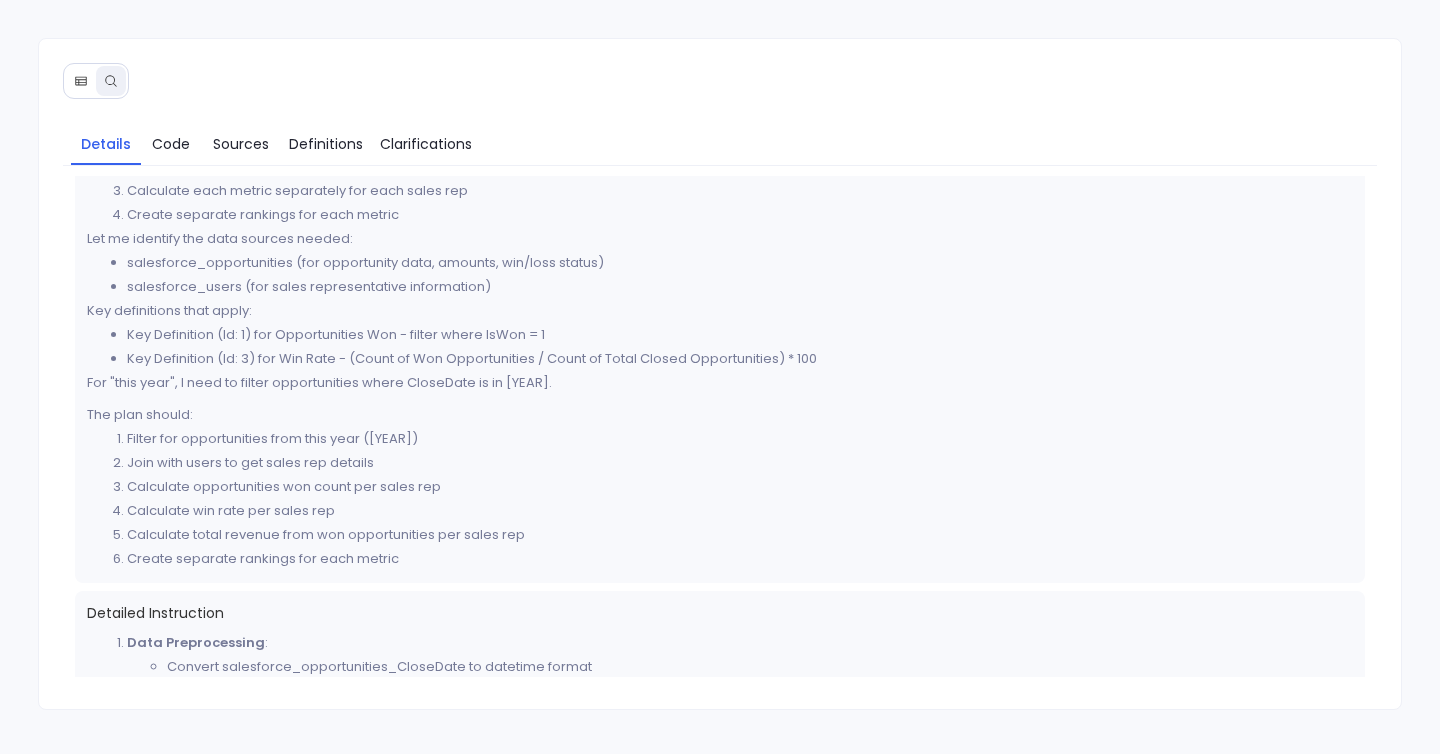 scroll, scrollTop: 0, scrollLeft: 0, axis: both 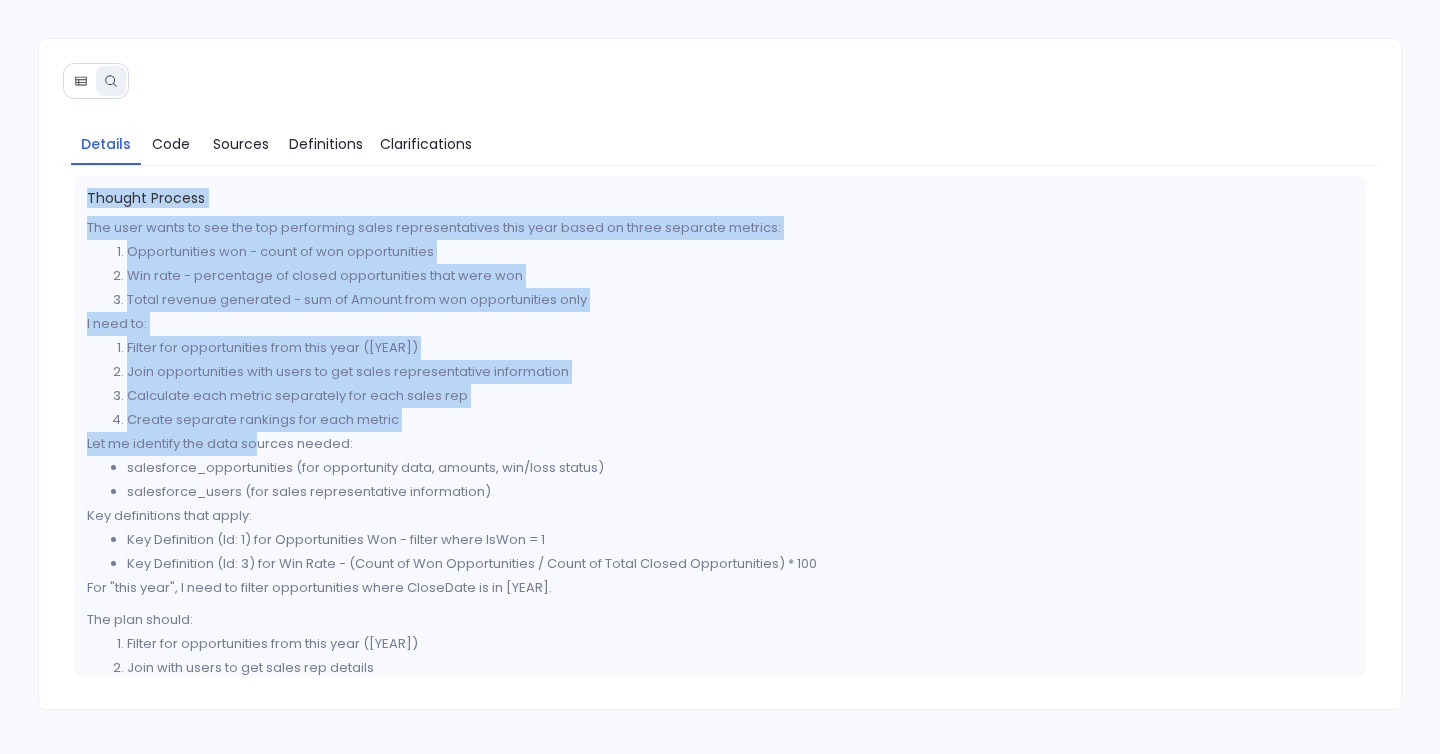 drag, startPoint x: 89, startPoint y: 192, endPoint x: 290, endPoint y: 470, distance: 343.05246 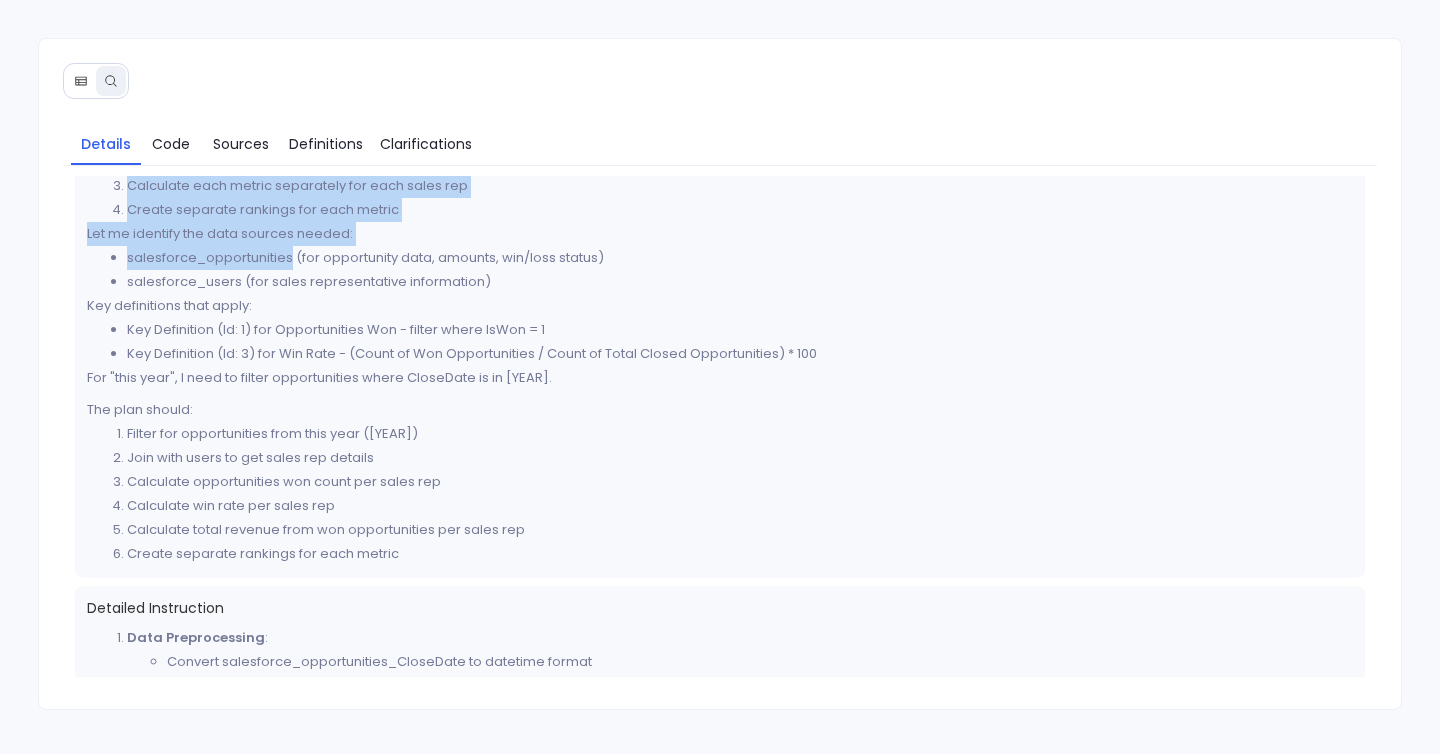 scroll, scrollTop: 263, scrollLeft: 0, axis: vertical 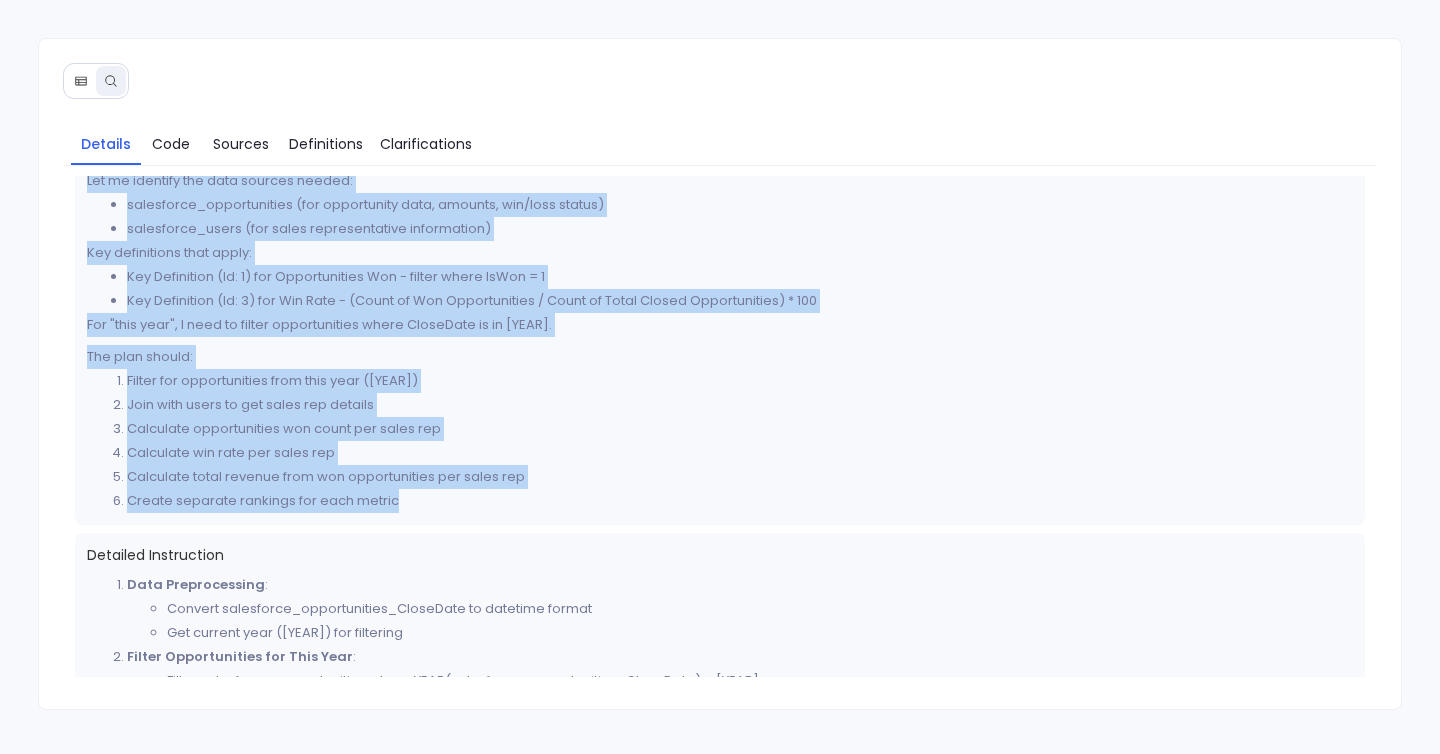 click on "Create separate rankings for each metric" at bounding box center [740, 501] 